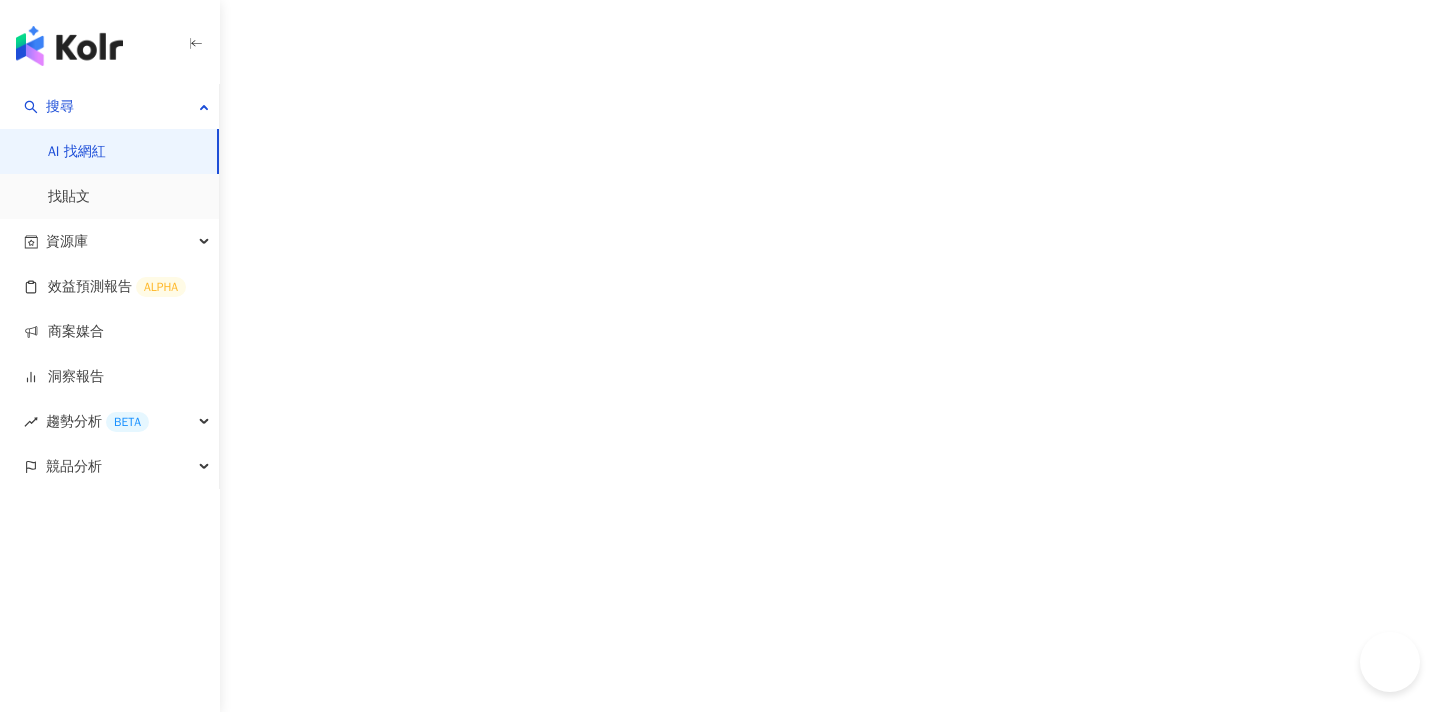 scroll, scrollTop: 0, scrollLeft: 0, axis: both 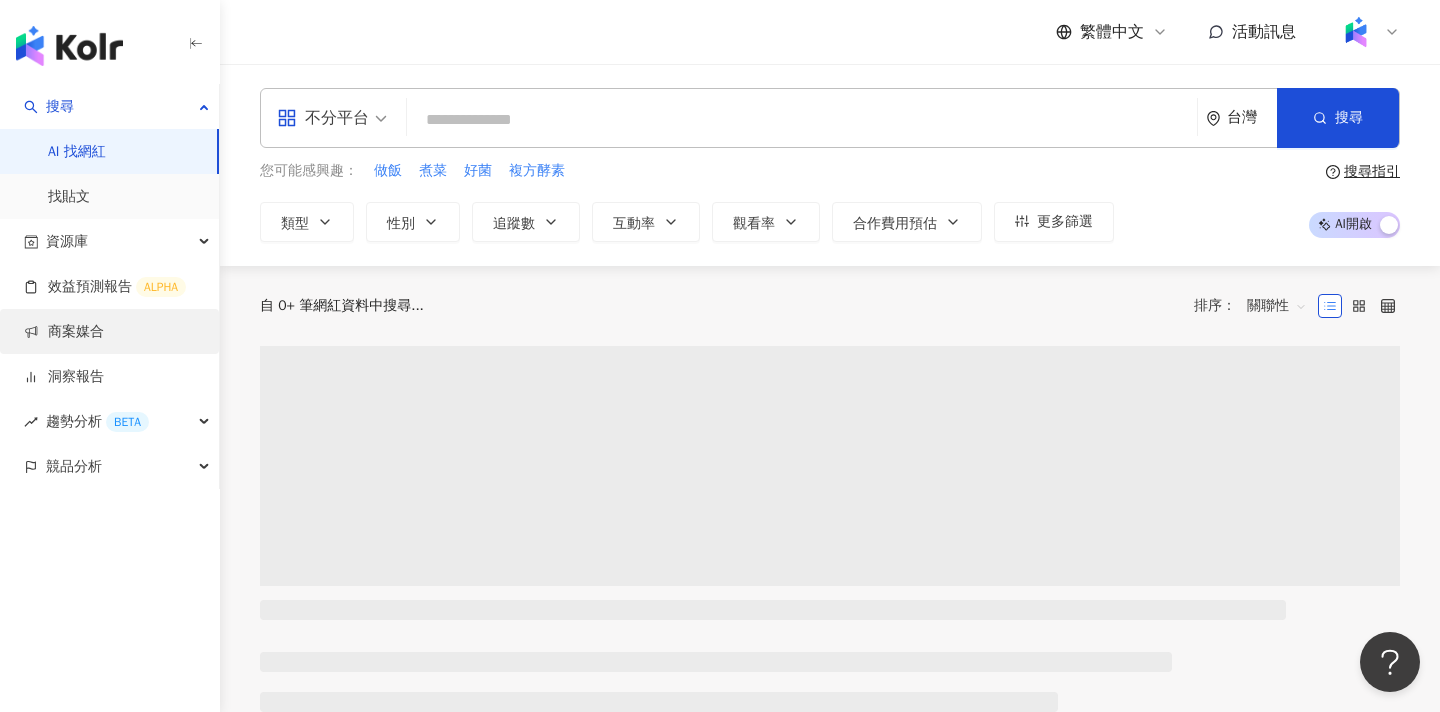 click on "商案媒合" at bounding box center [64, 332] 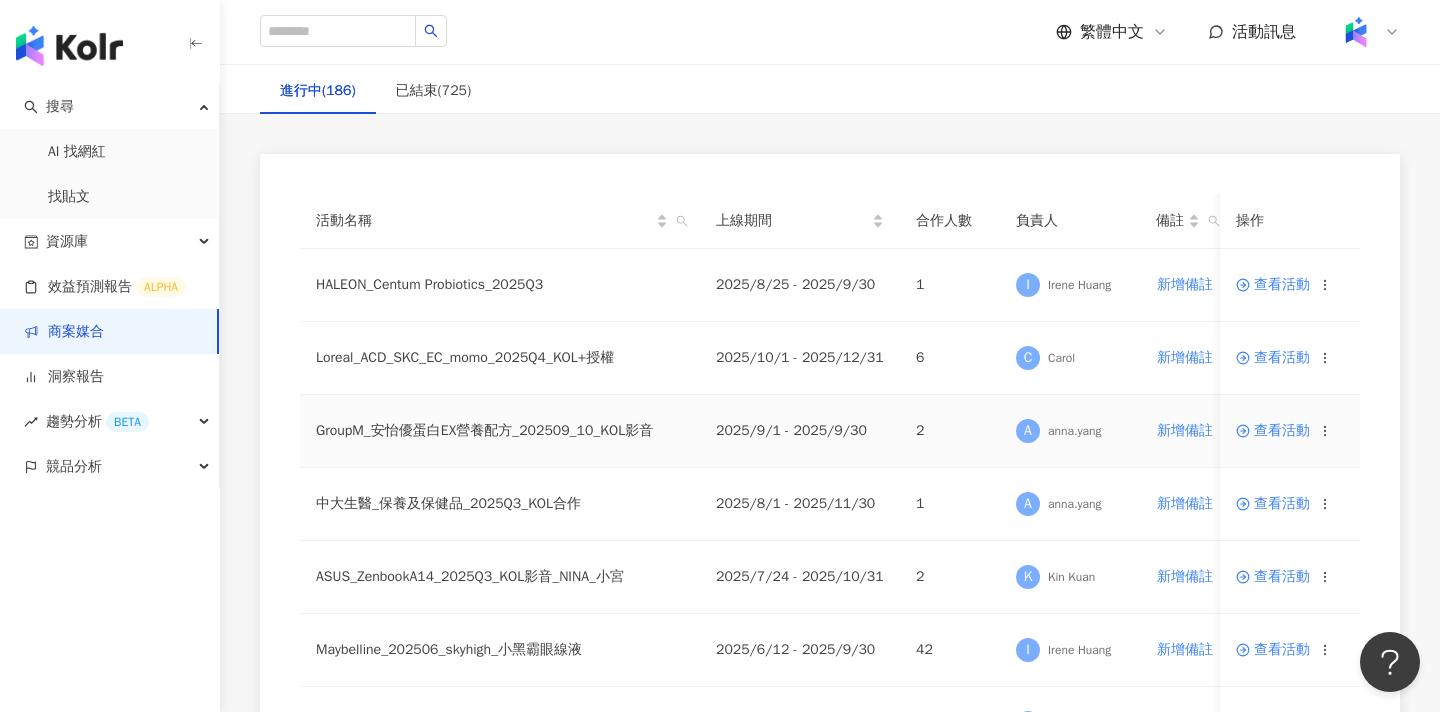 scroll, scrollTop: 125, scrollLeft: 0, axis: vertical 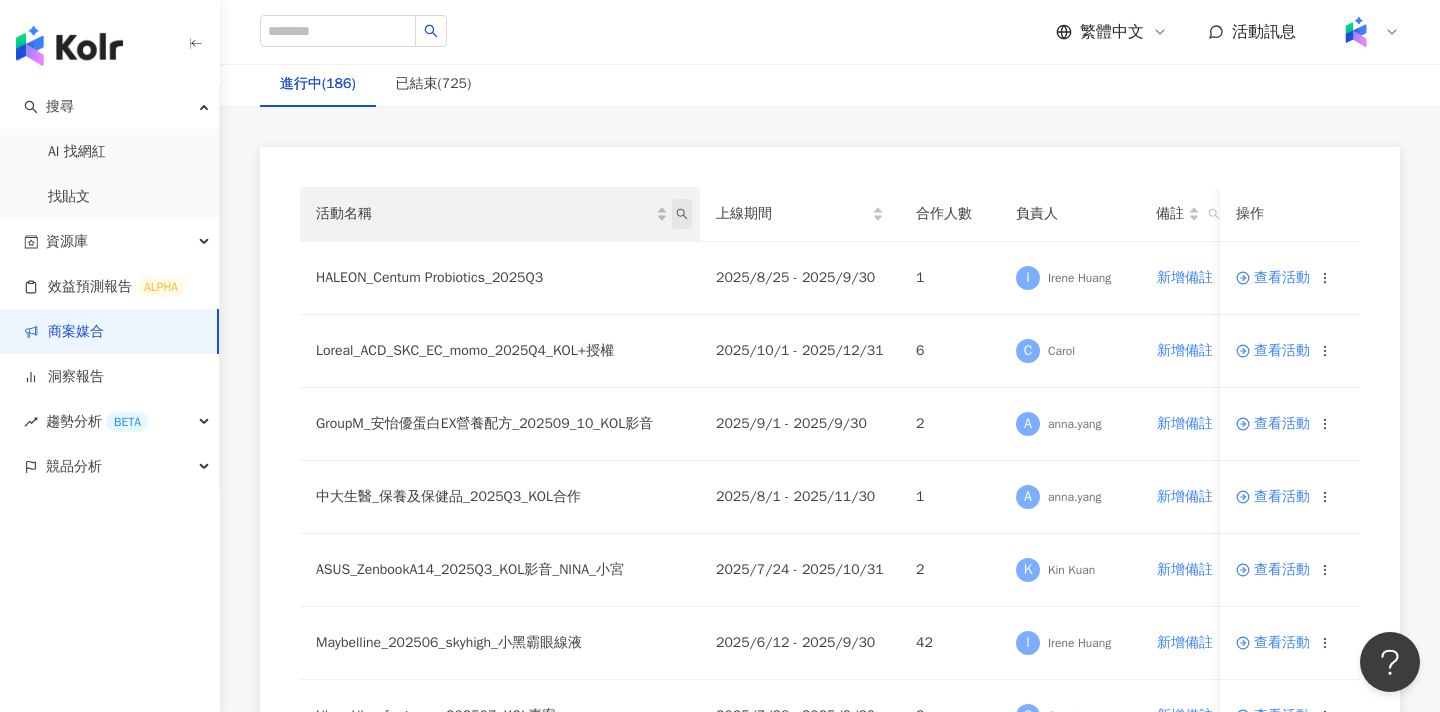 click 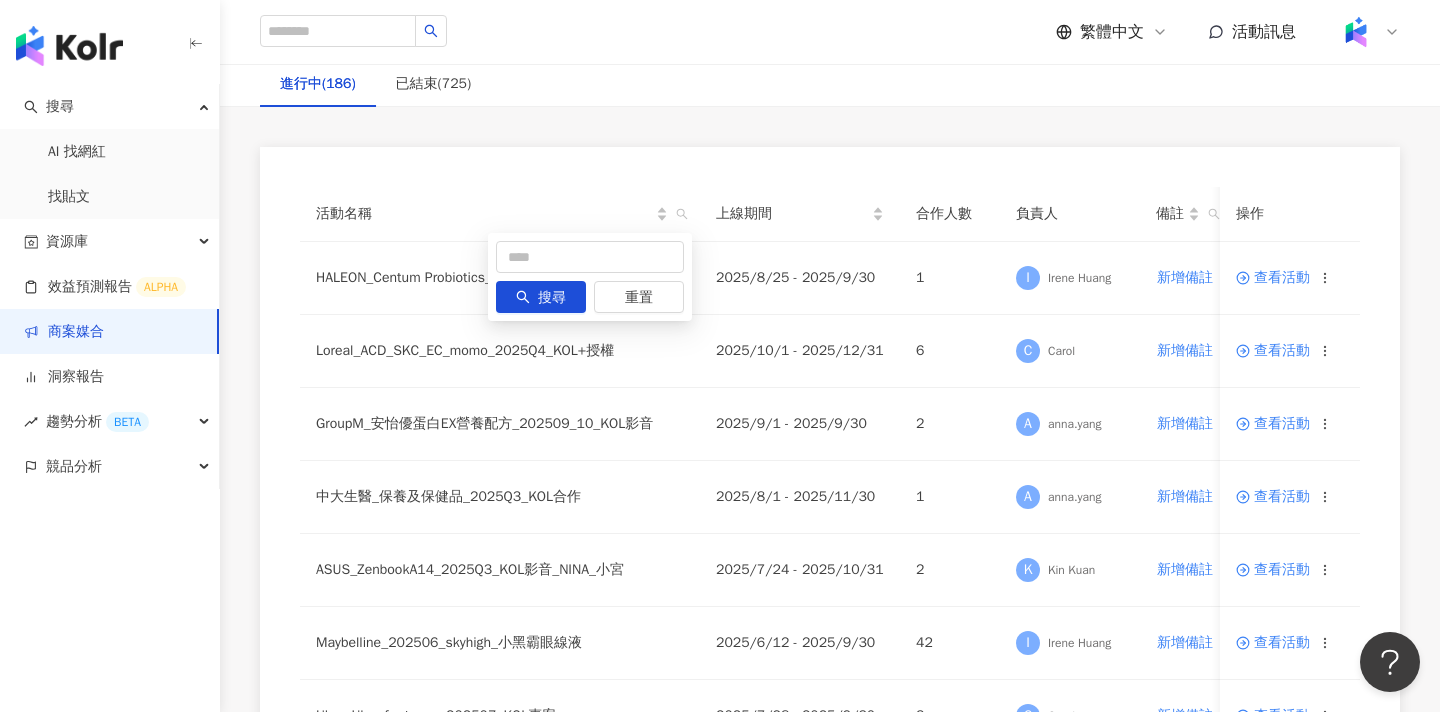 click on "活動名稱 上線期間 合作人數 負責人 備註 操作             HALEON_Centum Probiotics_2025Q3 2025/8/25 - 2025/9/30 1 I [FIRST] [LAST] 新增備註 查看活動 Loreal_ACD_SKC_EC_momo_2025Q4_KOL+授權 2025/10/1 - 2025/12/31 6 C [FIRST] 新增備註 查看活動 GroupM_安怡優蛋白EX營養配方_202509_10_KOL影音 2025/9/1 - 2025/9/30 2 A [FIRST].[LAST] 新增備註 查看活動 中大生醫_保養及保健品_2025Q3_KOL合作 2025/8/1 - 2025/11/30 1 A [FIRST].[LAST] 新增備註 查看活動 ASUS_ZenbookA14_2025Q3_KOL影音_NINA_小宮 2025/7/24 - 2025/10/31 2 K [FIRST] [LAST] 新增備註 查看活動 Maybelline_202506_skyhigh_小黑霸眼線液 2025/6/12 - 2025/9/30 42 I [FIRST] [LAST] 新增備註 查看活動 Uber_Uber for teens_202507_KOL專案 2025/7/28 - 2025/9/30 3 C [FIRST] 新增備註 查看活動 Loreal_ACD_SKC_Y25_KOL_copy 2025/7/31 - 2025/12/31 3 C [FIRST] 新增備註 查看活動 精萃公關_台中實體活動宣傳_202507_KOC限時動態專案 2025/7/3 - 2025/8/2 1 C [FIRST] 新增備註 4 Y 4 Y 1" at bounding box center (830, 974) 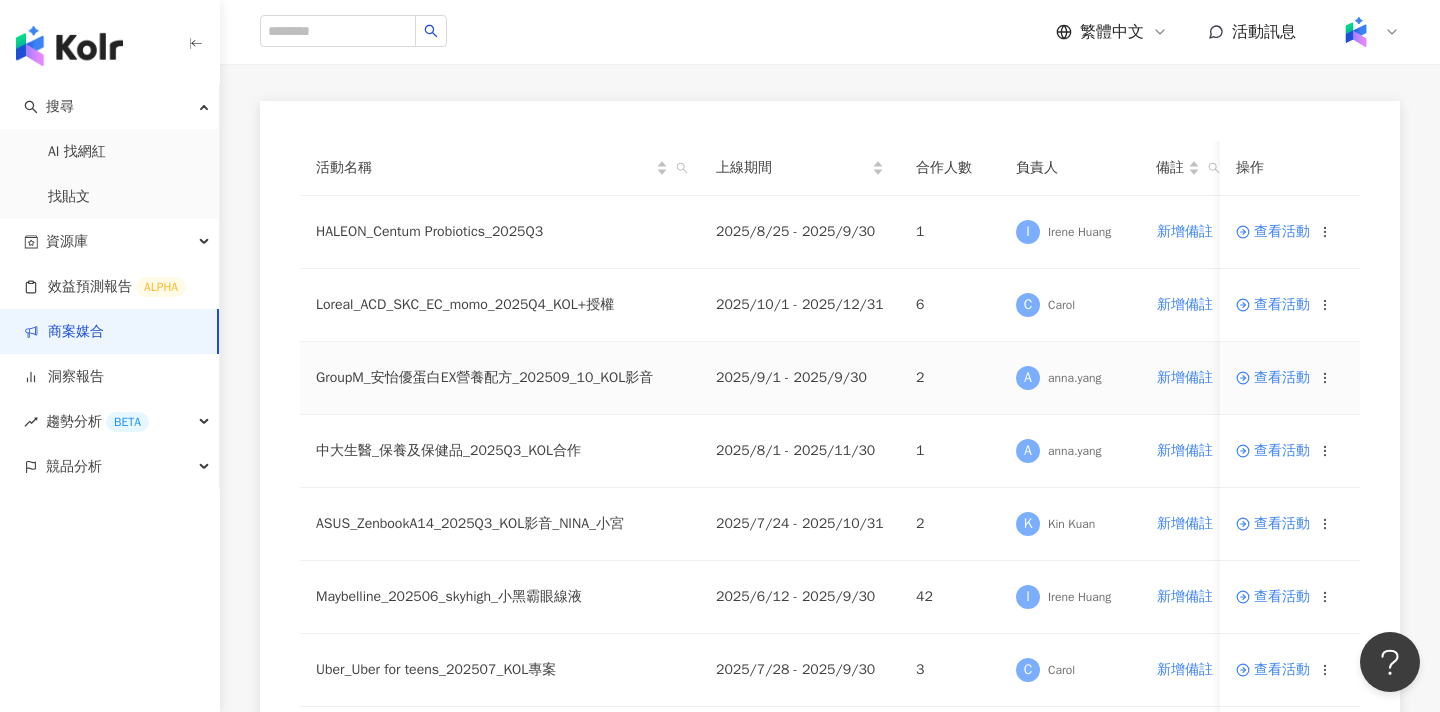 scroll, scrollTop: 0, scrollLeft: 0, axis: both 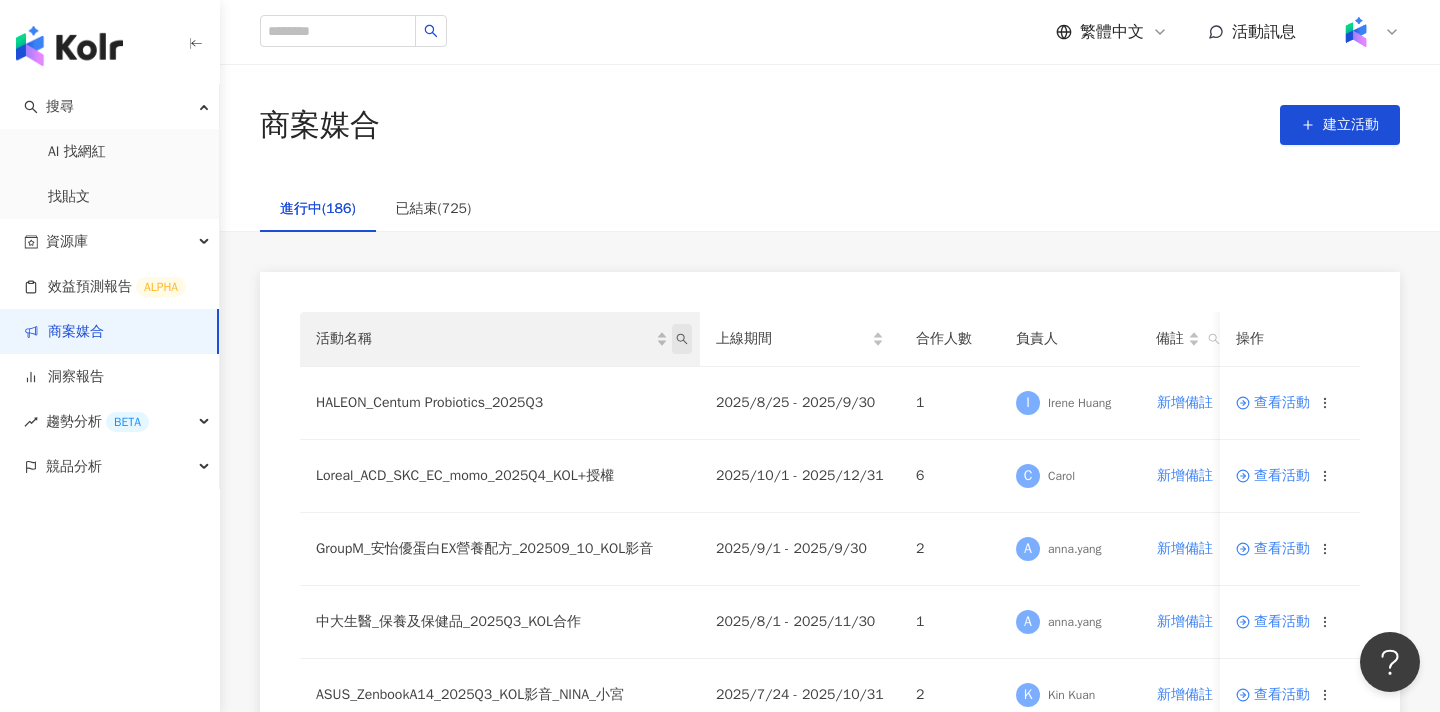 click at bounding box center [682, 339] 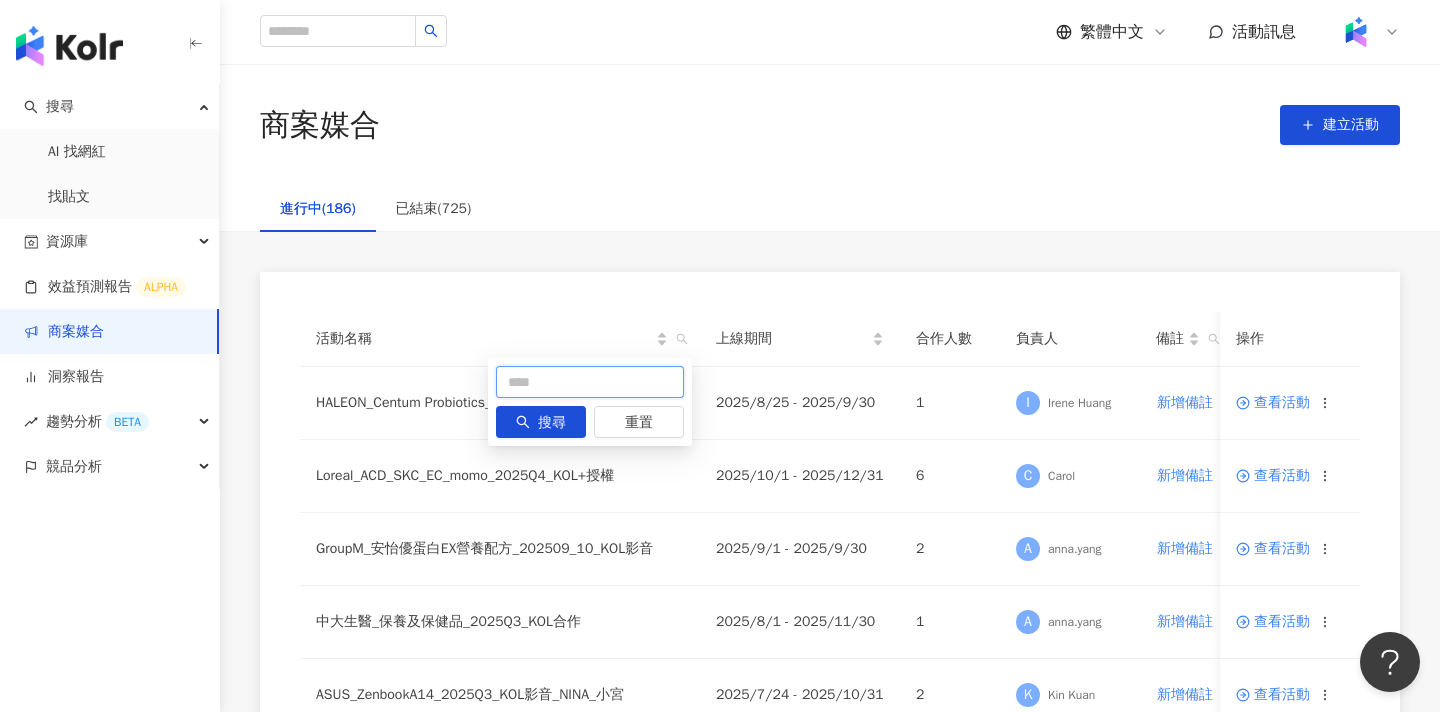 click at bounding box center (590, 382) 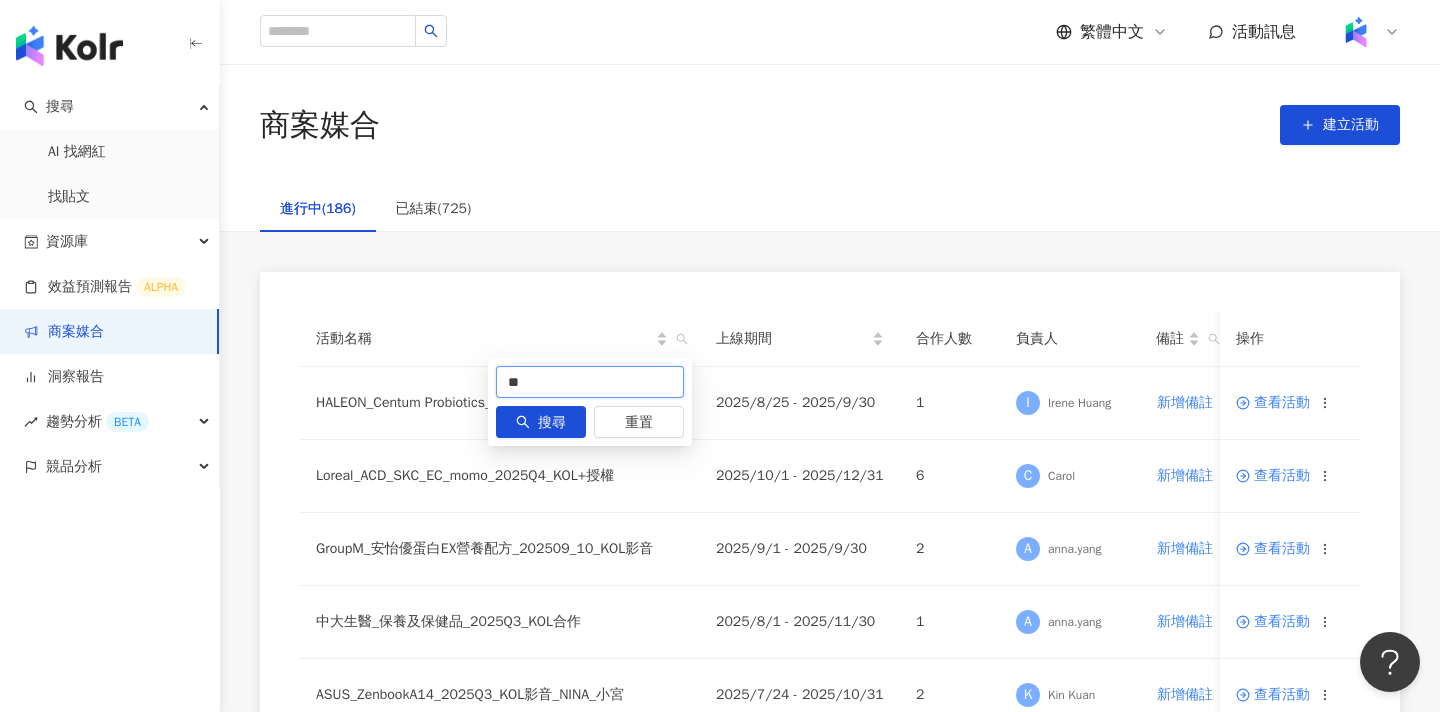 type on "**" 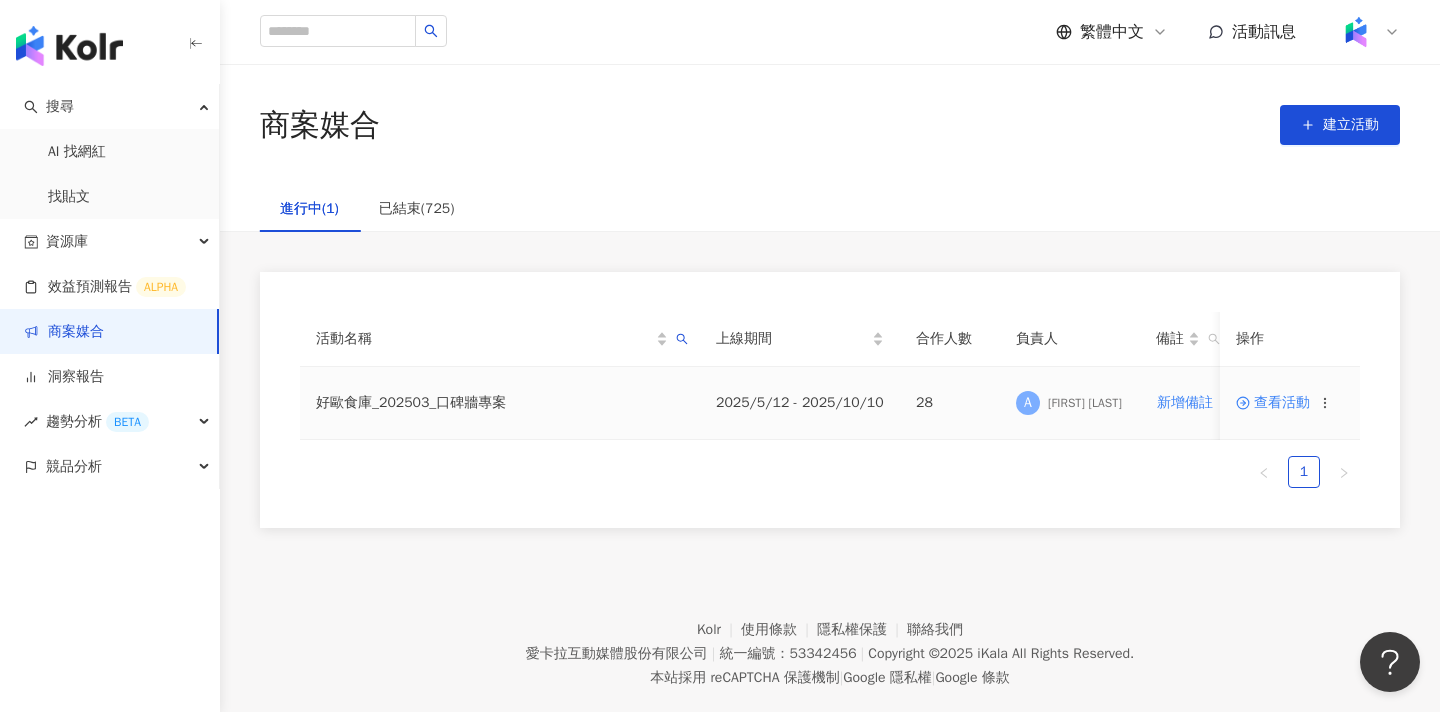 click on "查看活動" at bounding box center [1273, 403] 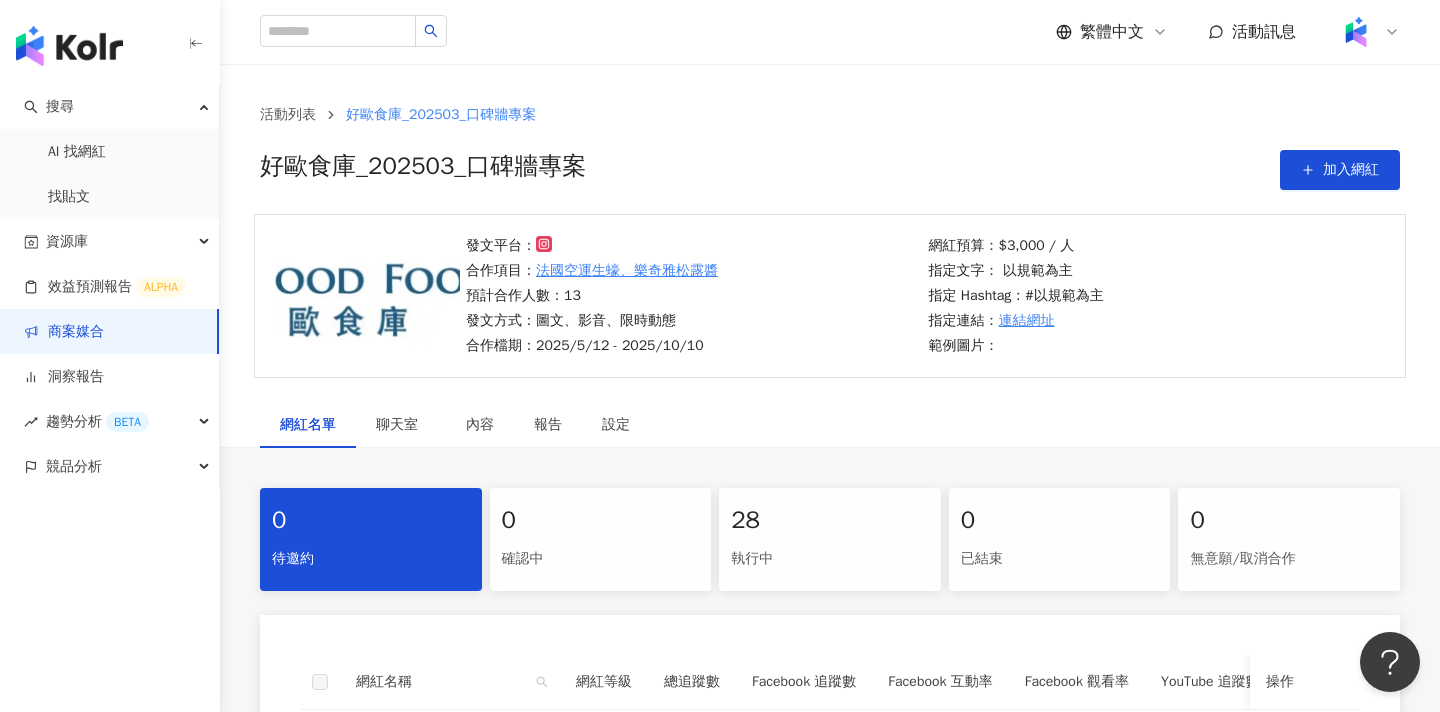 click on "28" at bounding box center [830, 521] 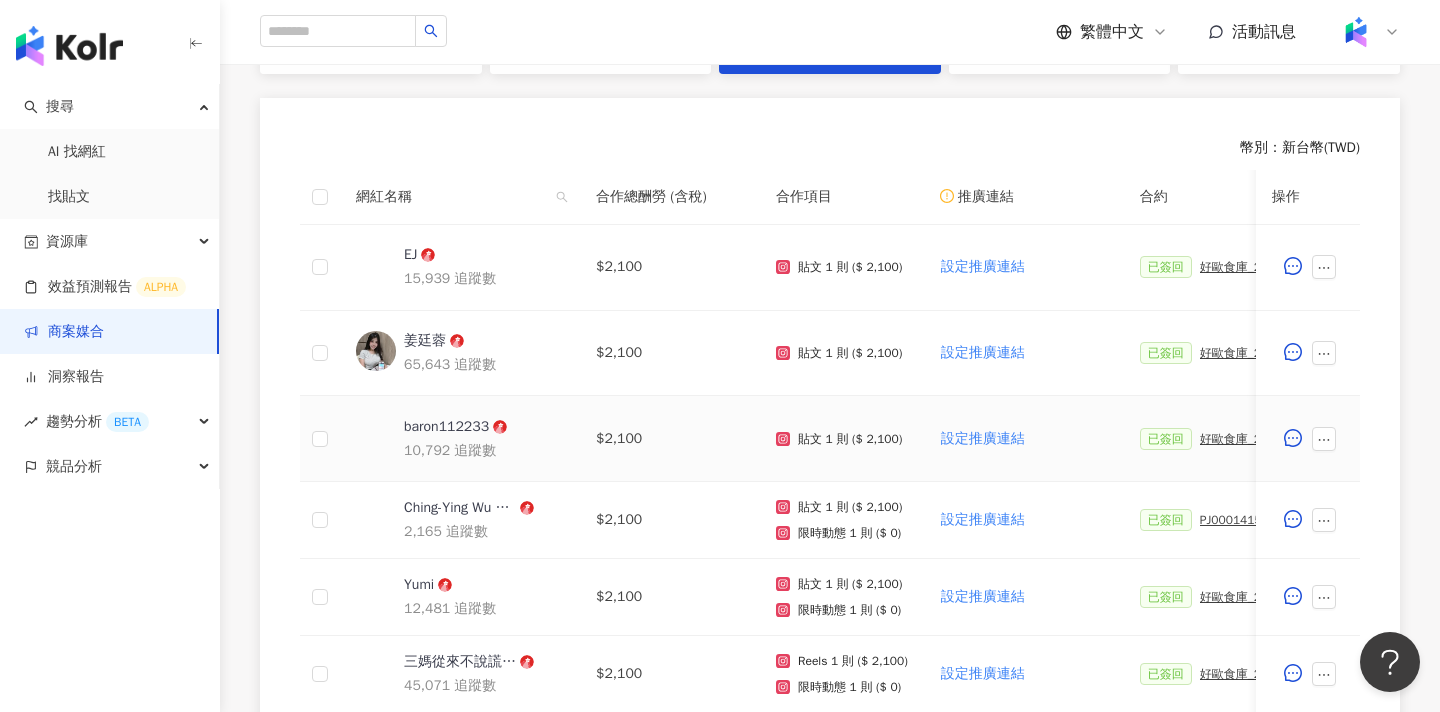 scroll, scrollTop: 576, scrollLeft: 0, axis: vertical 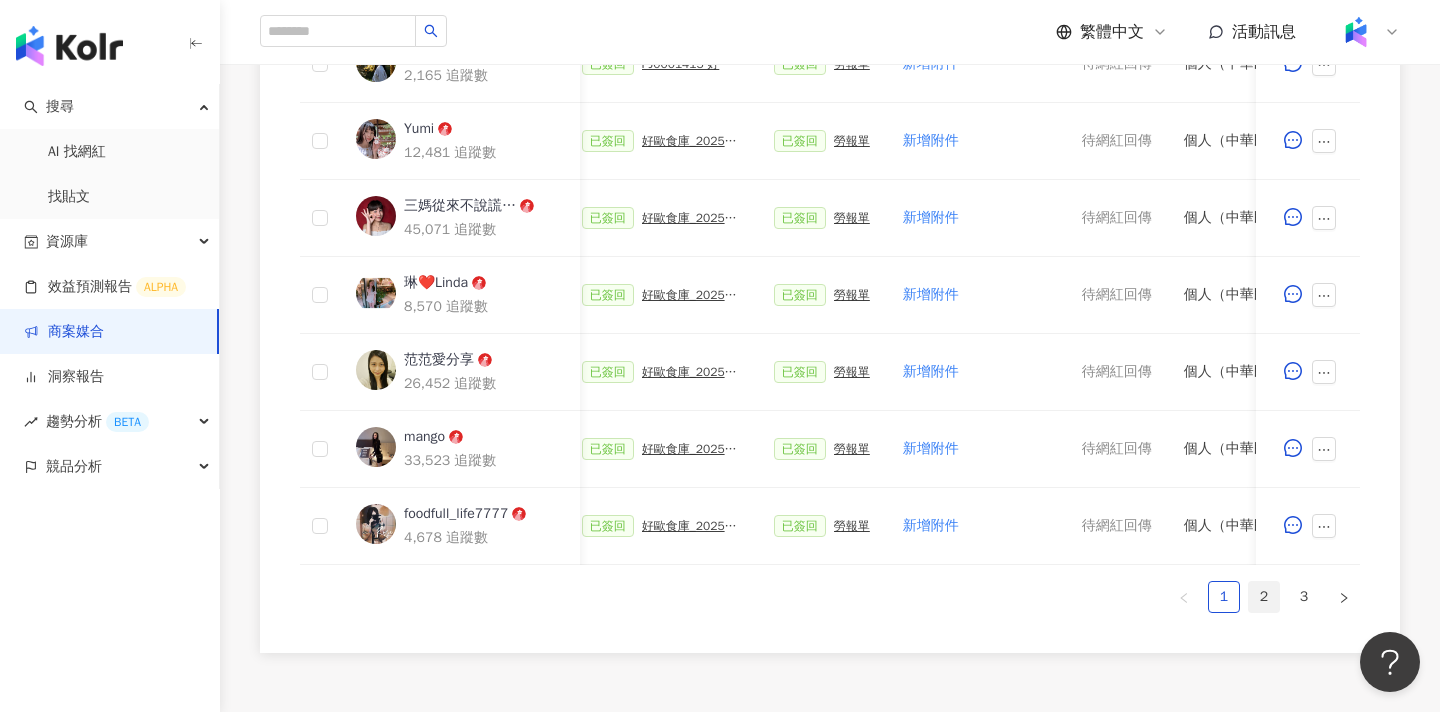 click on "2" at bounding box center [1264, 597] 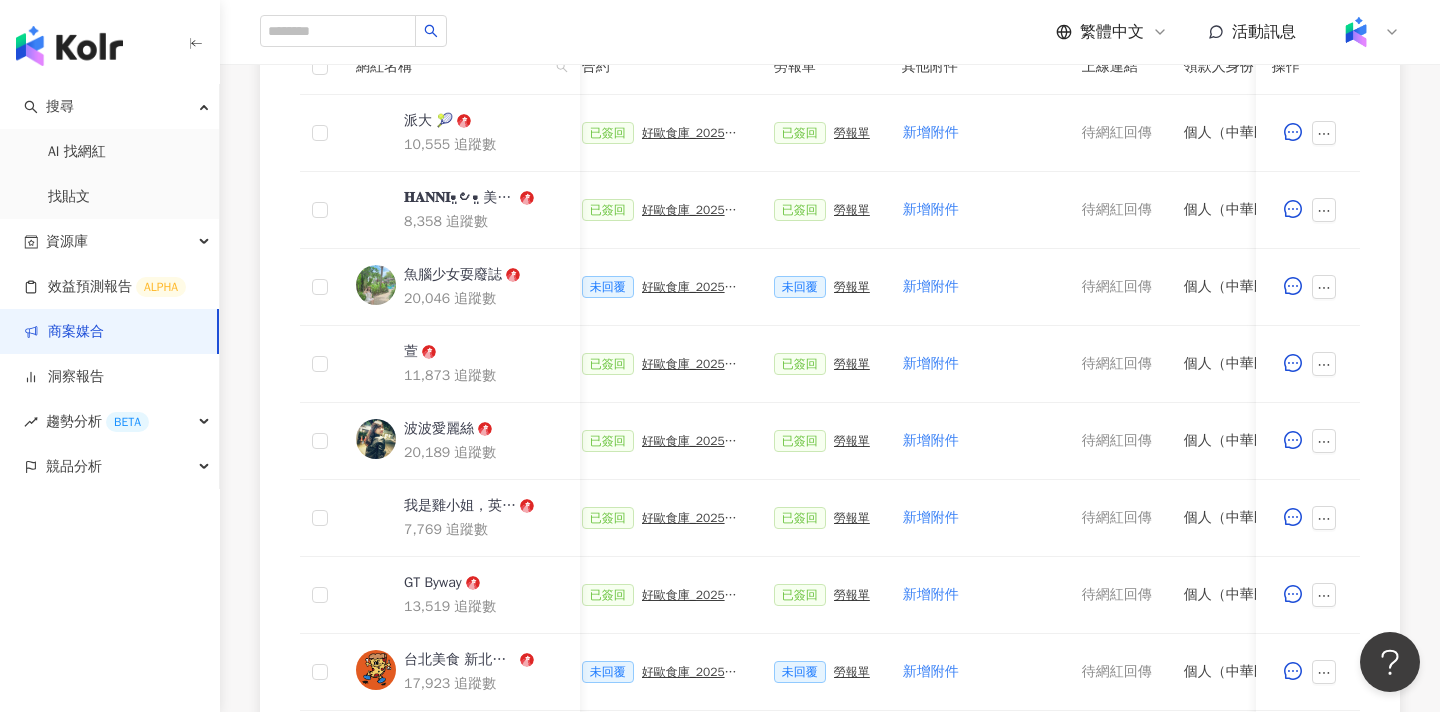 scroll, scrollTop: 638, scrollLeft: 0, axis: vertical 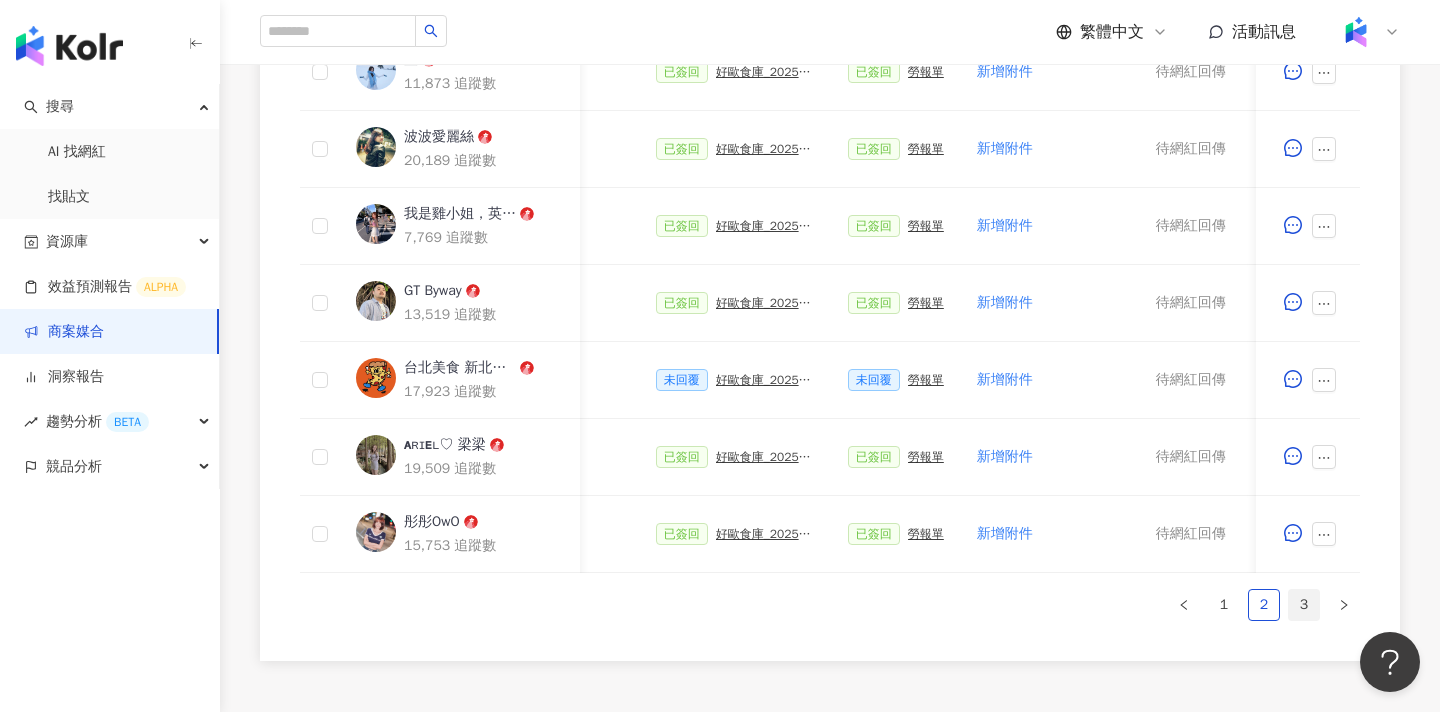 click on "3" at bounding box center (1304, 605) 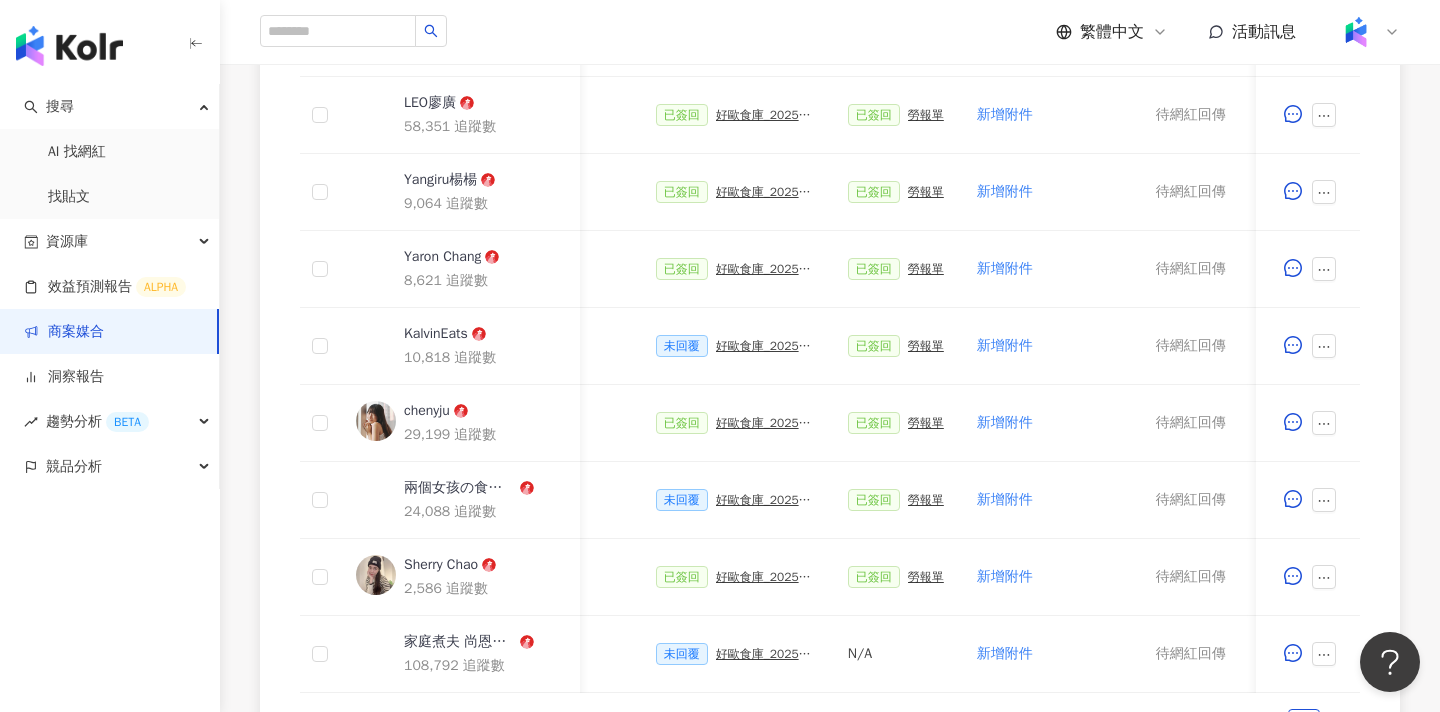 scroll, scrollTop: 723, scrollLeft: 0, axis: vertical 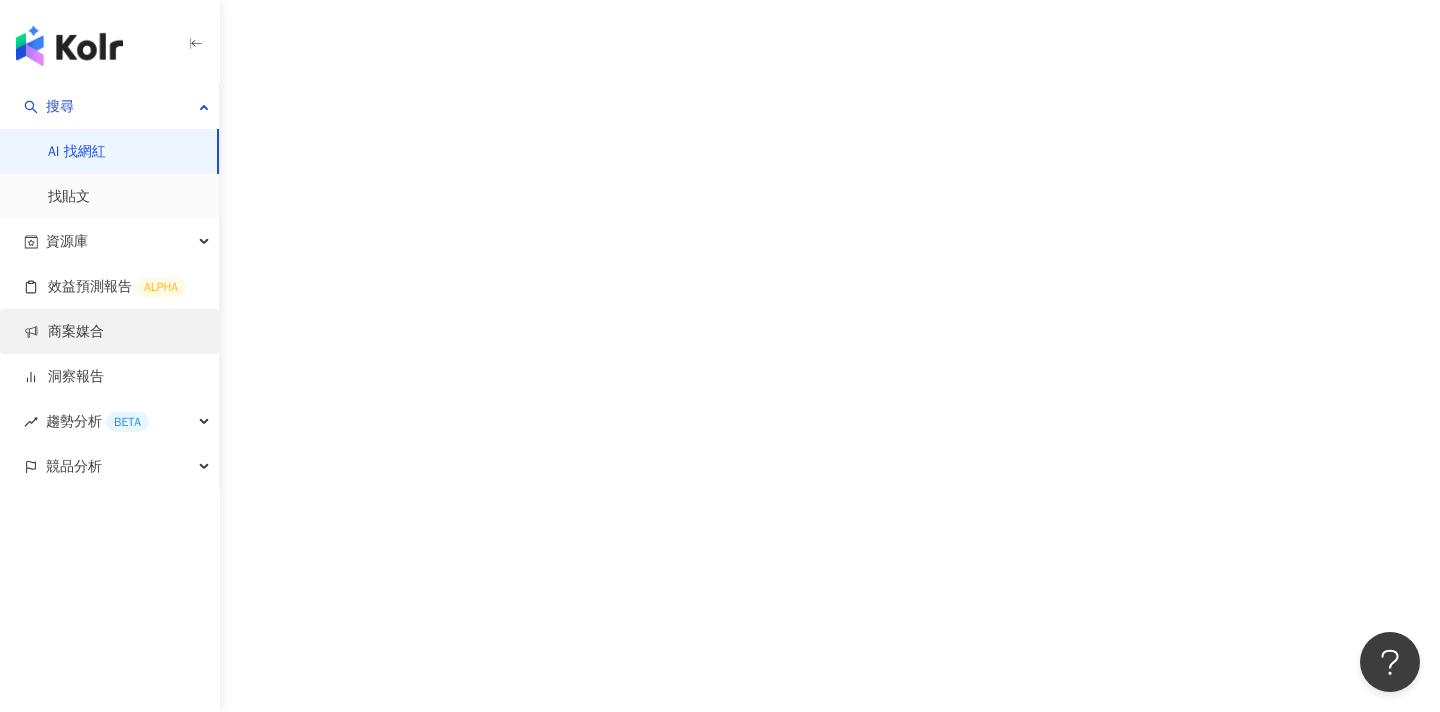 click on "商案媒合" at bounding box center [64, 332] 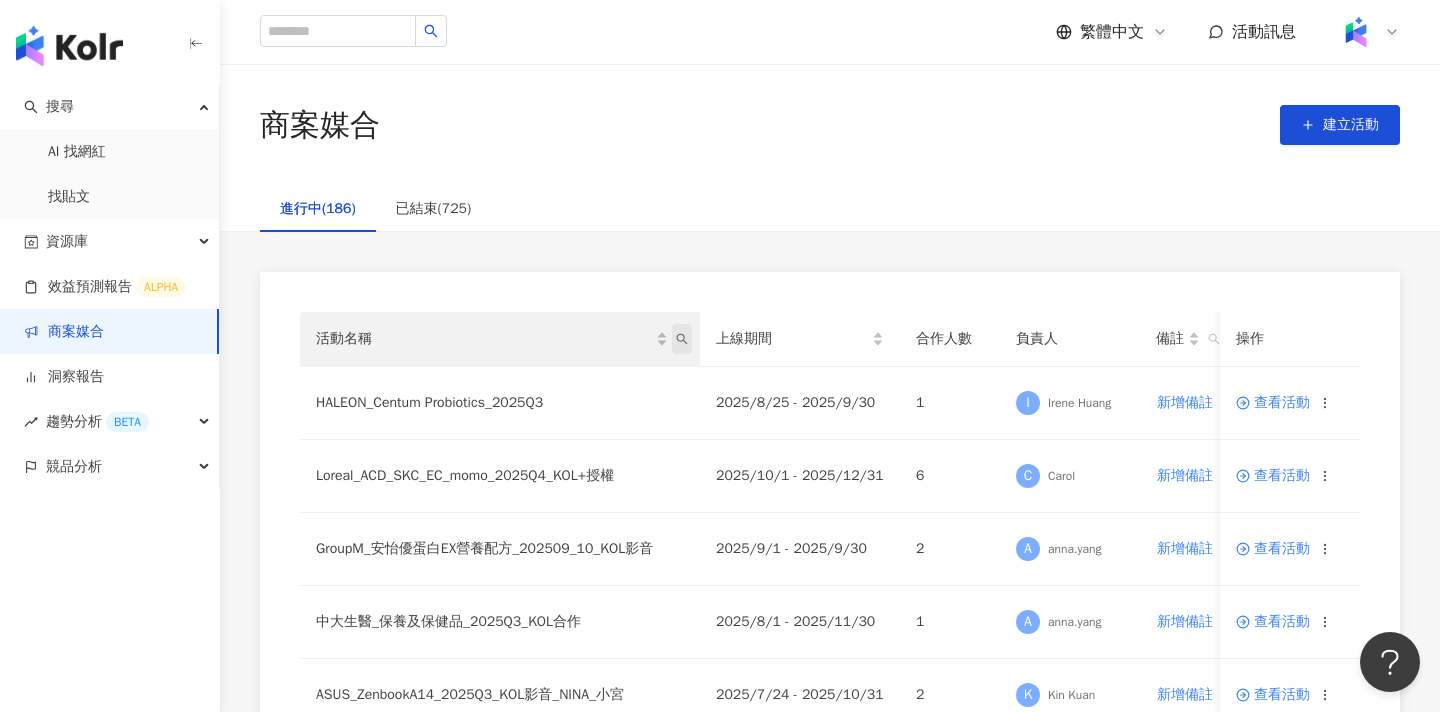 click at bounding box center [682, 339] 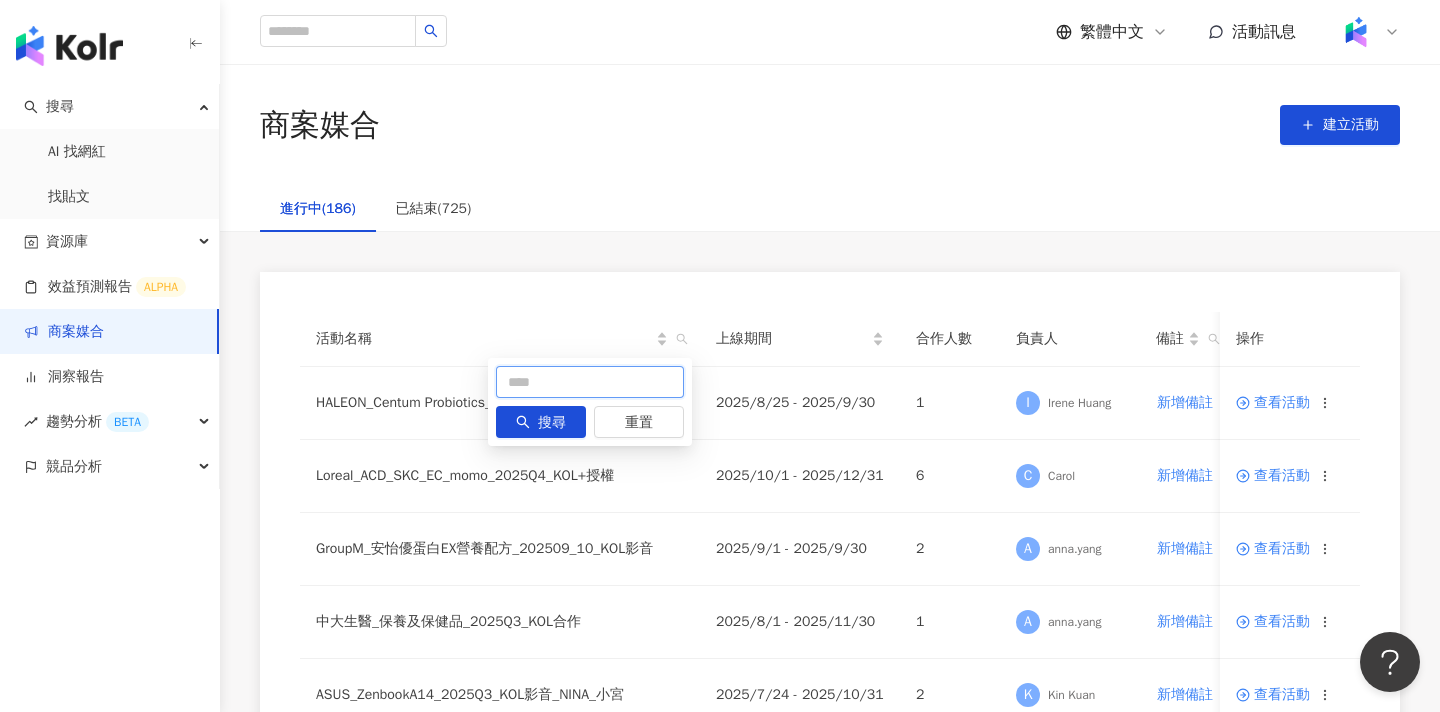 click at bounding box center (590, 382) 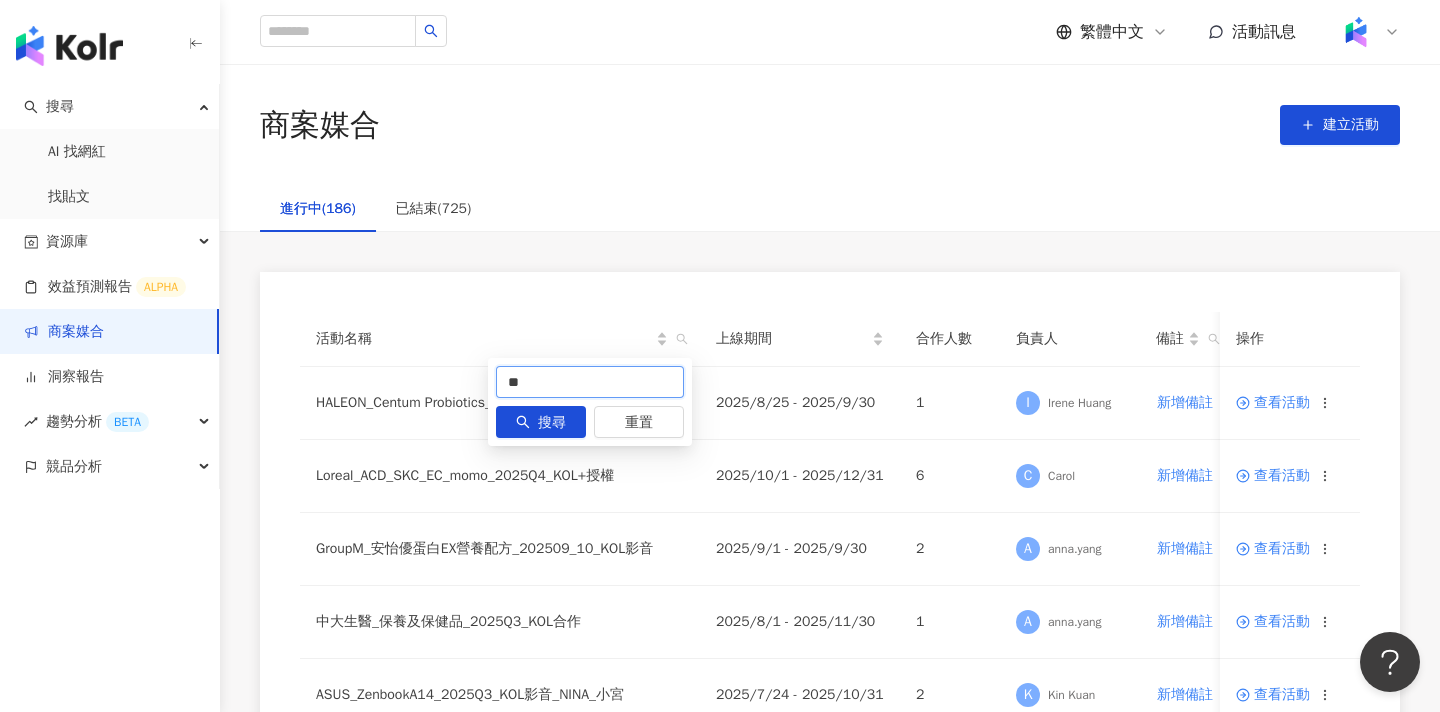 type on "**" 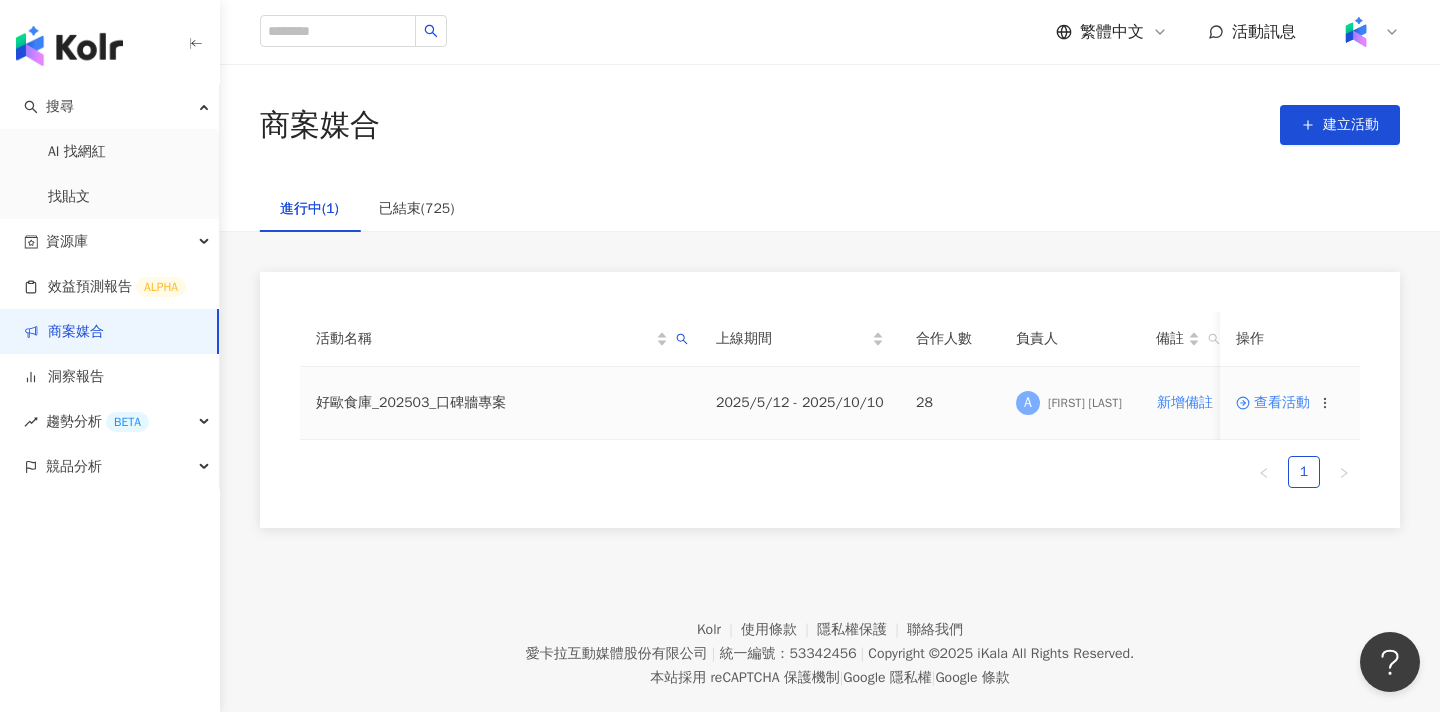 click on "查看活動" at bounding box center (1273, 403) 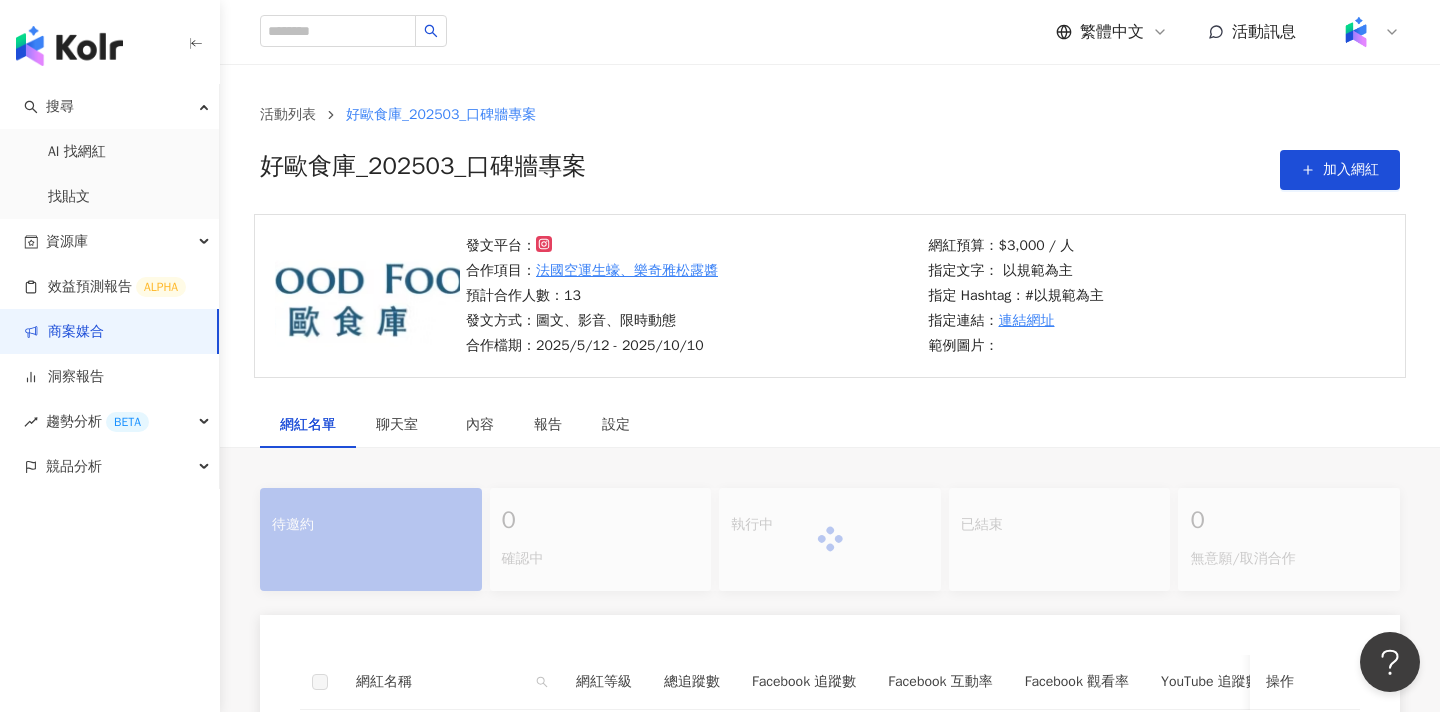 scroll, scrollTop: 248, scrollLeft: 0, axis: vertical 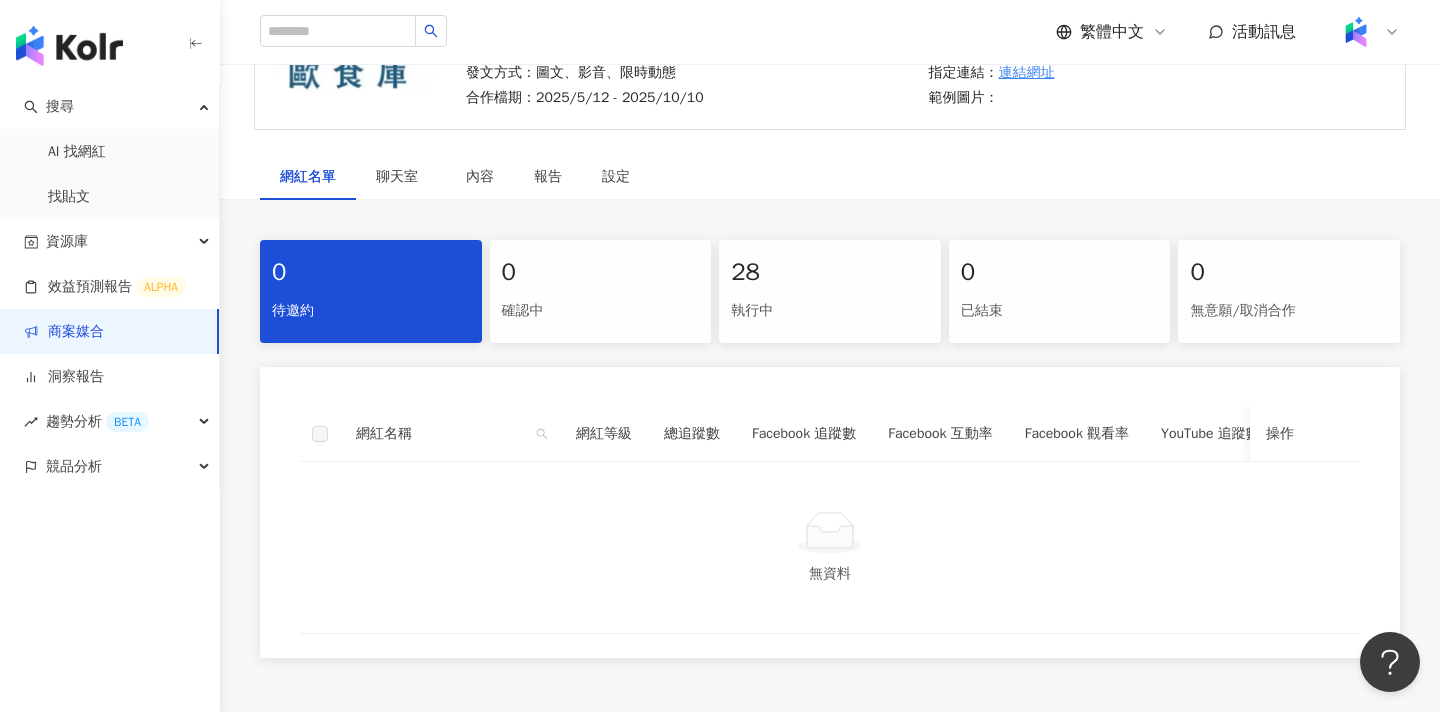 click on "執行中" at bounding box center [830, 311] 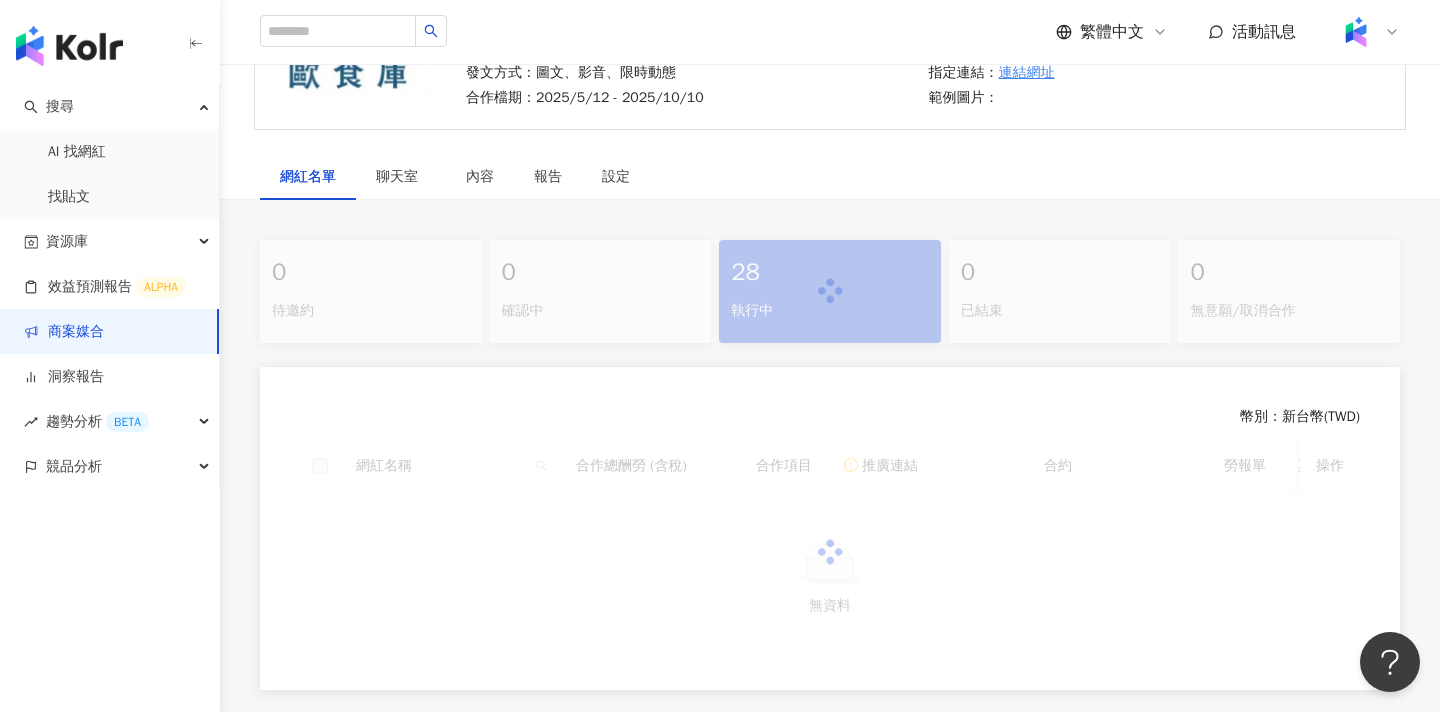 scroll, scrollTop: 460, scrollLeft: 0, axis: vertical 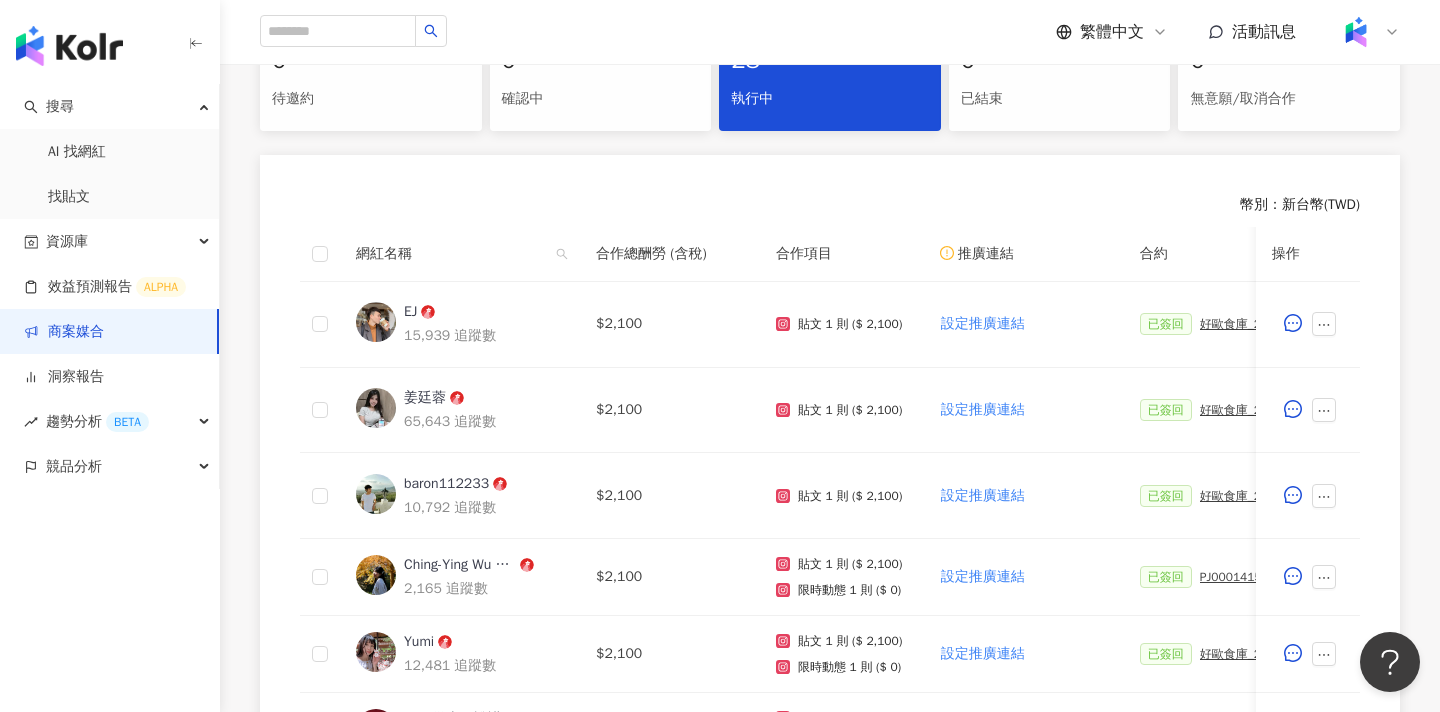 click on "網紅名稱" at bounding box center [460, 254] 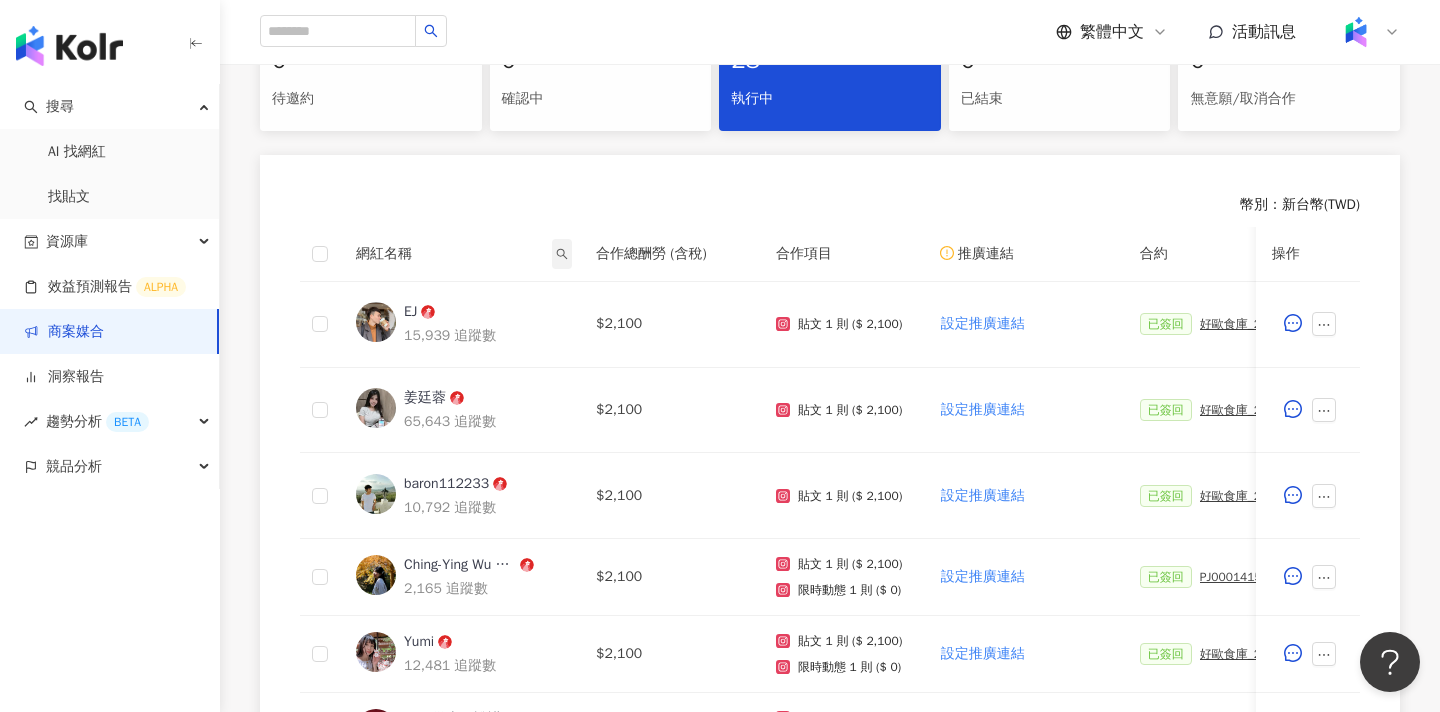 click 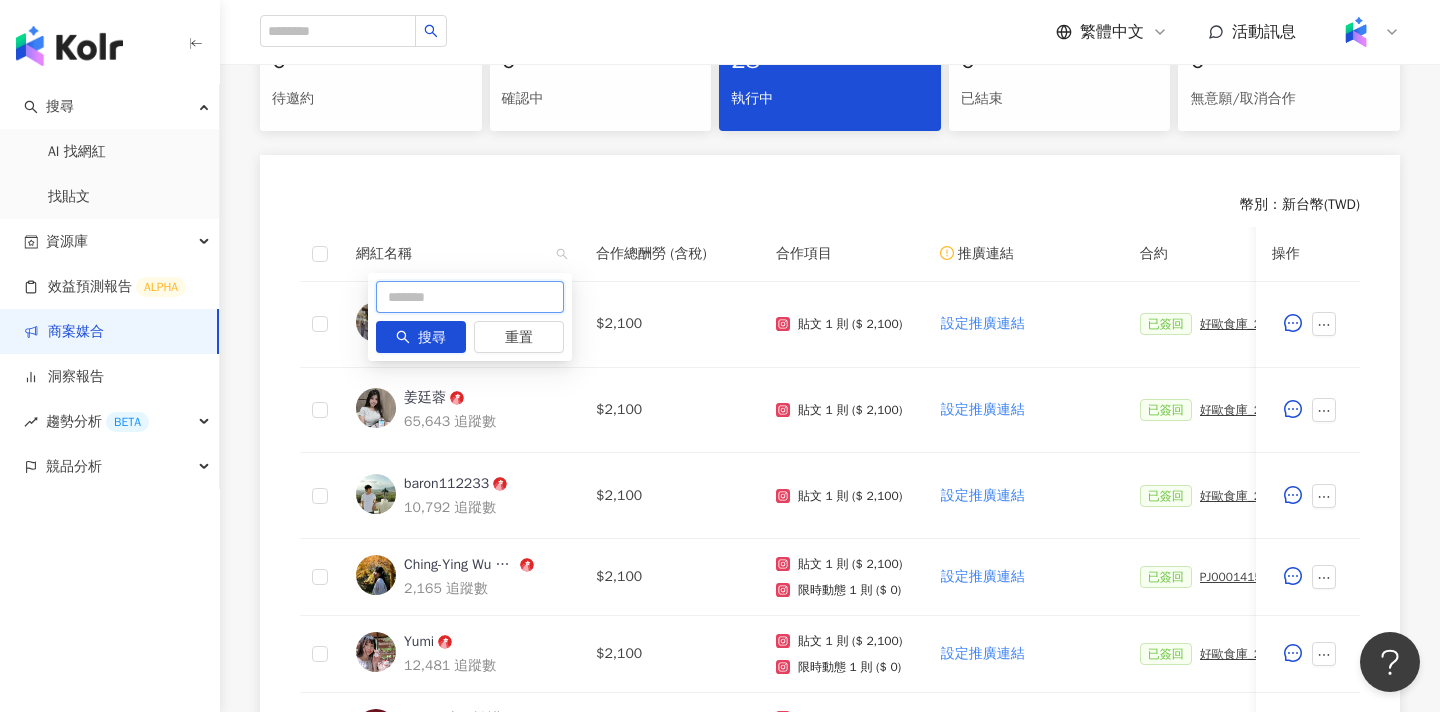 click at bounding box center [470, 297] 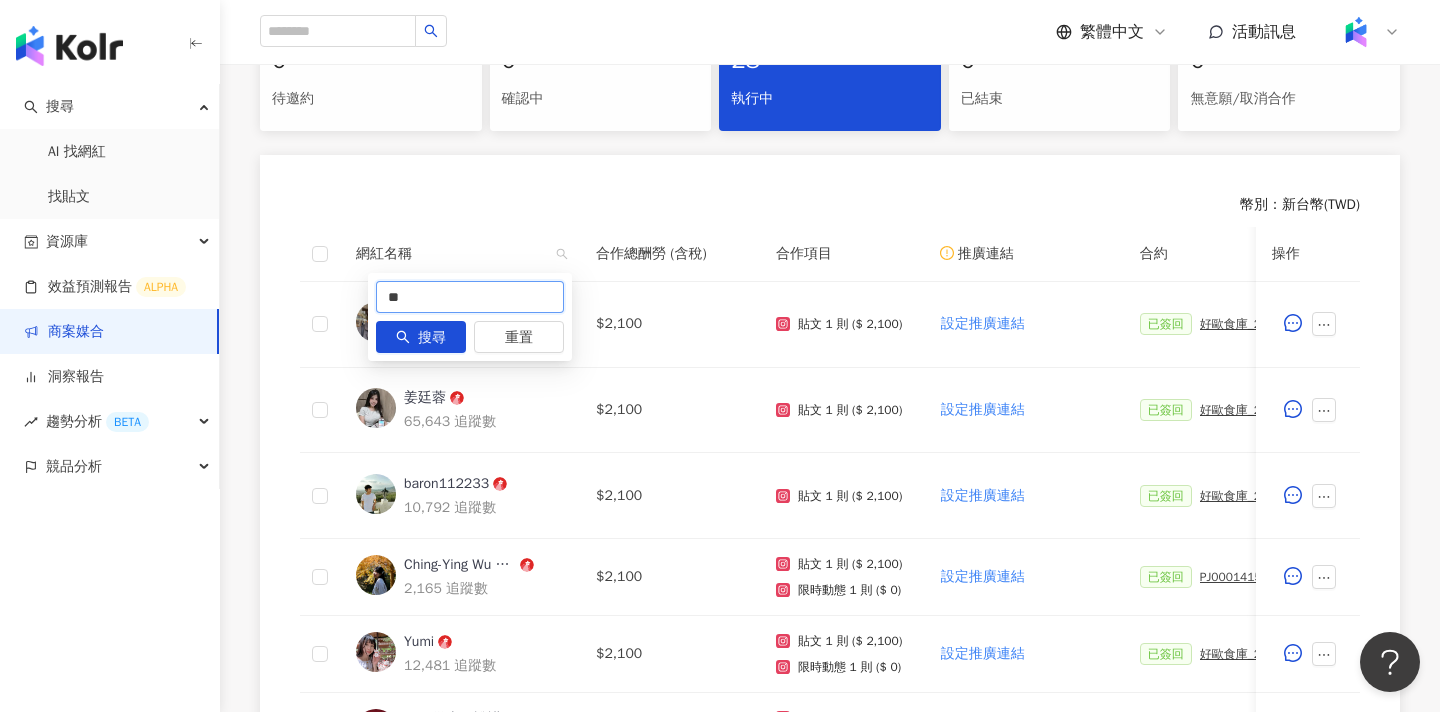 type on "**" 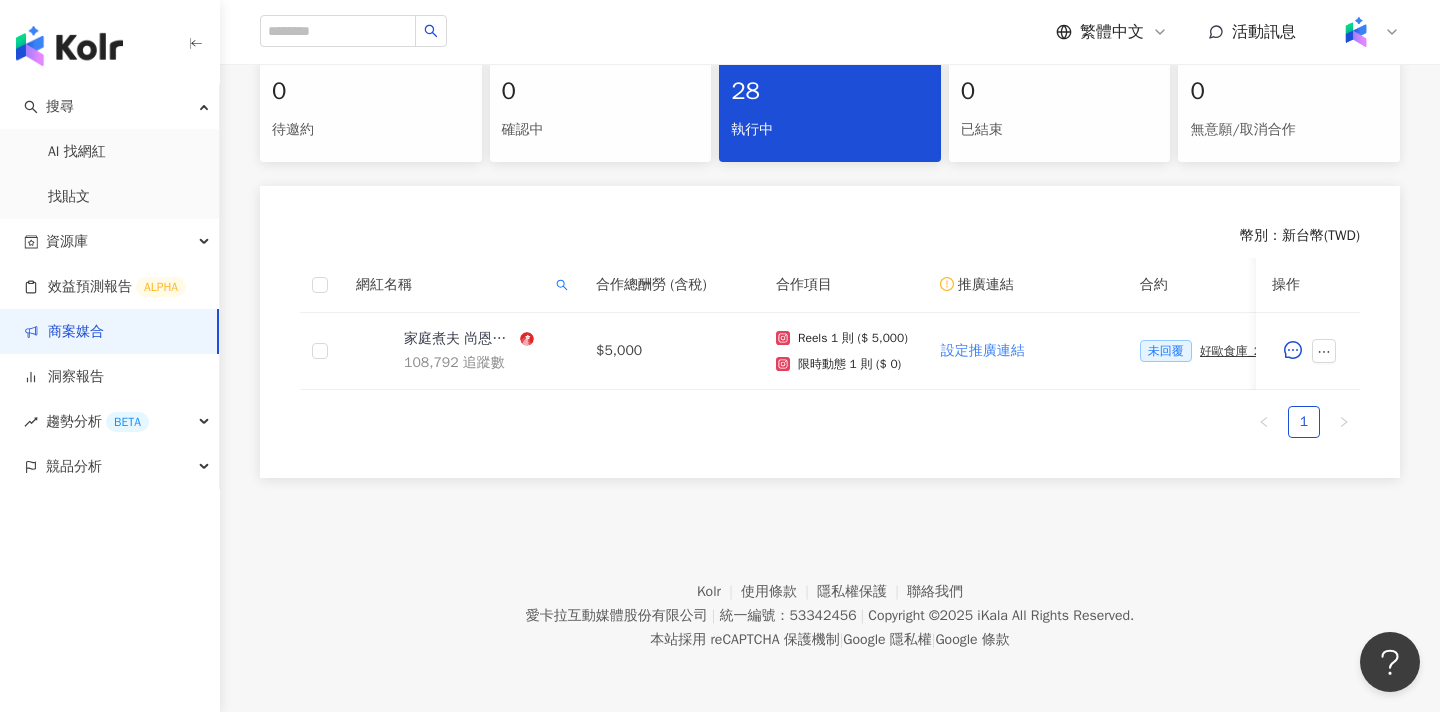 scroll, scrollTop: 429, scrollLeft: 0, axis: vertical 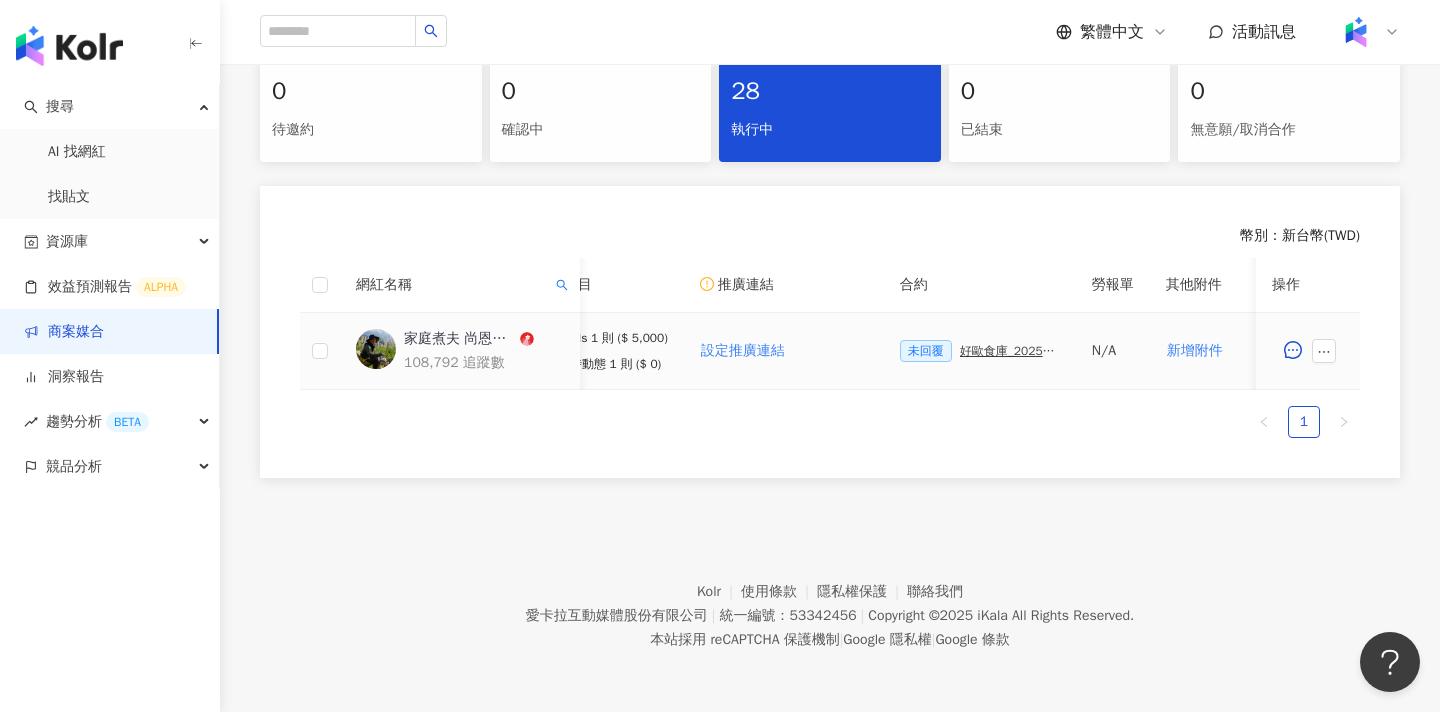 click on "好歐食庫_202503_口碑牆專案" at bounding box center [1010, 351] 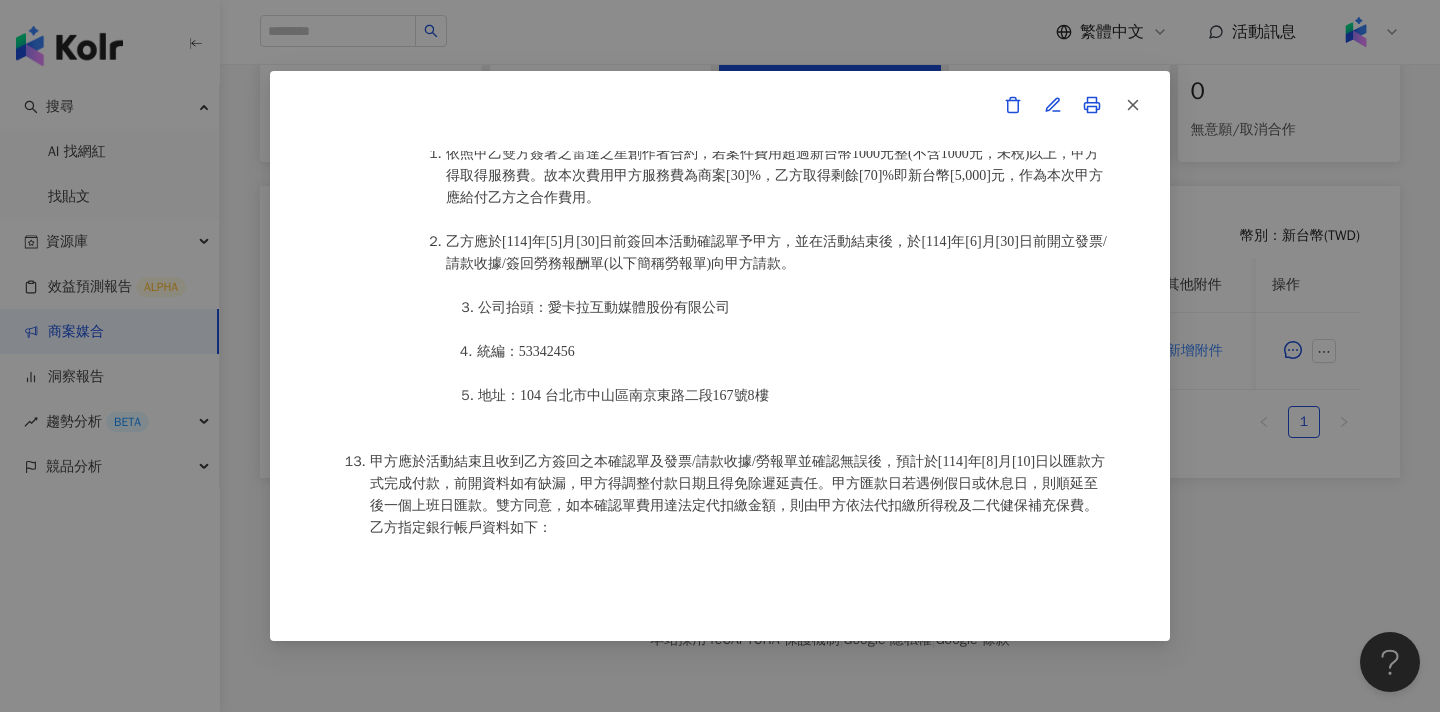 scroll, scrollTop: 2143, scrollLeft: 0, axis: vertical 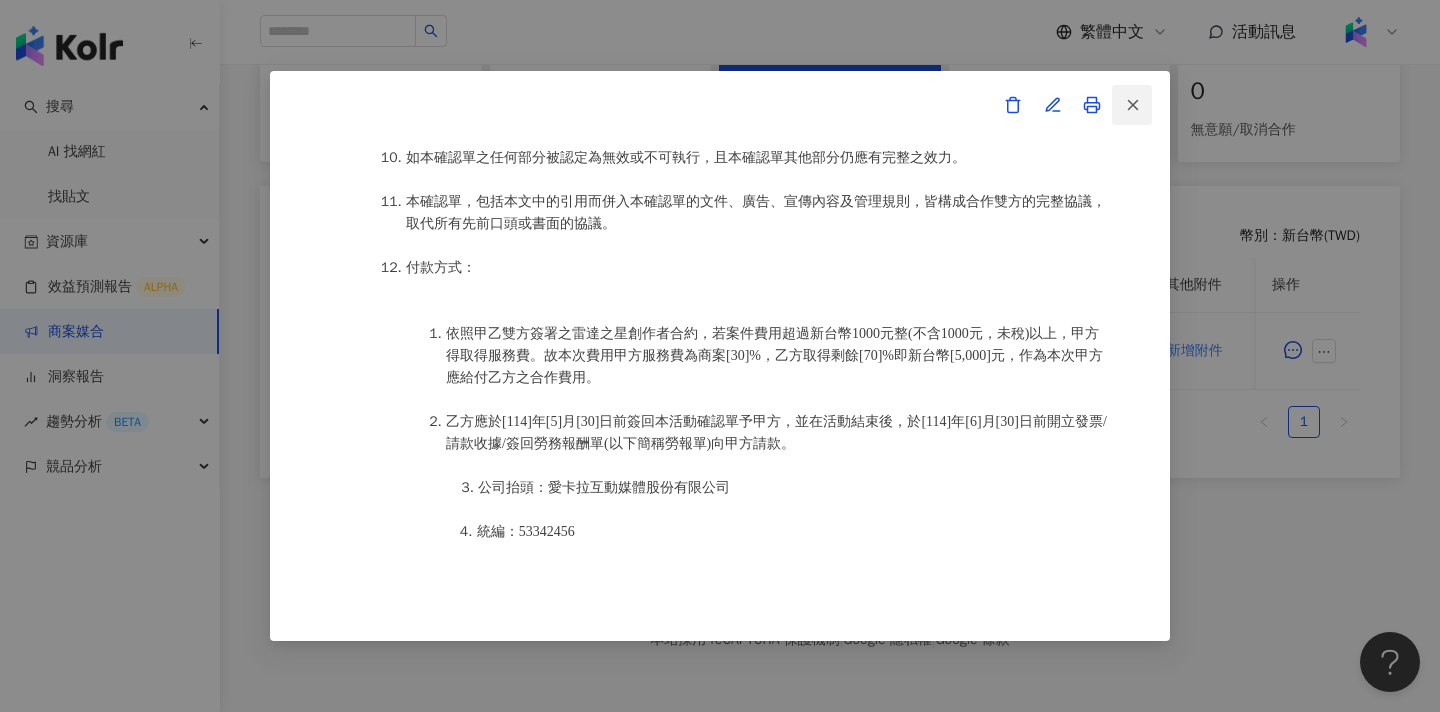 click at bounding box center (1132, 105) 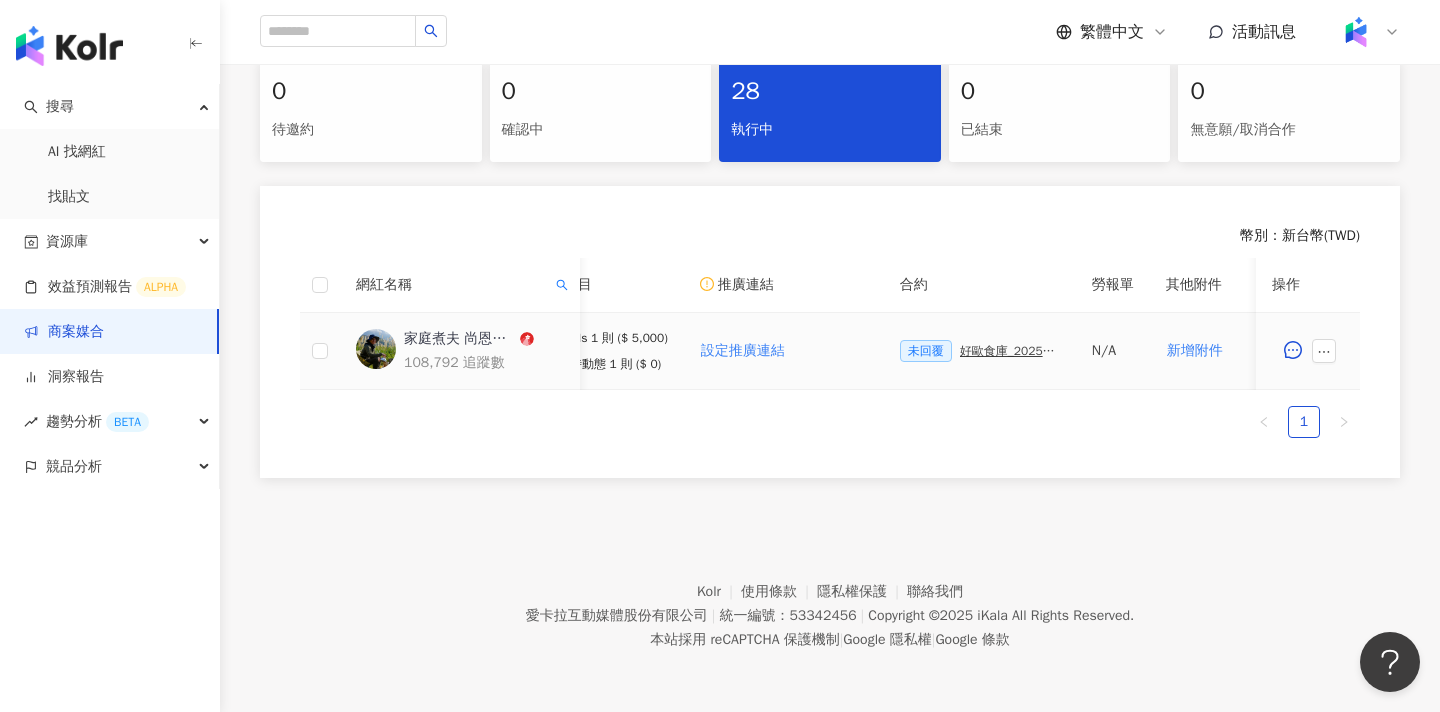 click on "好歐食庫_202503_口碑牆專案" at bounding box center [1010, 351] 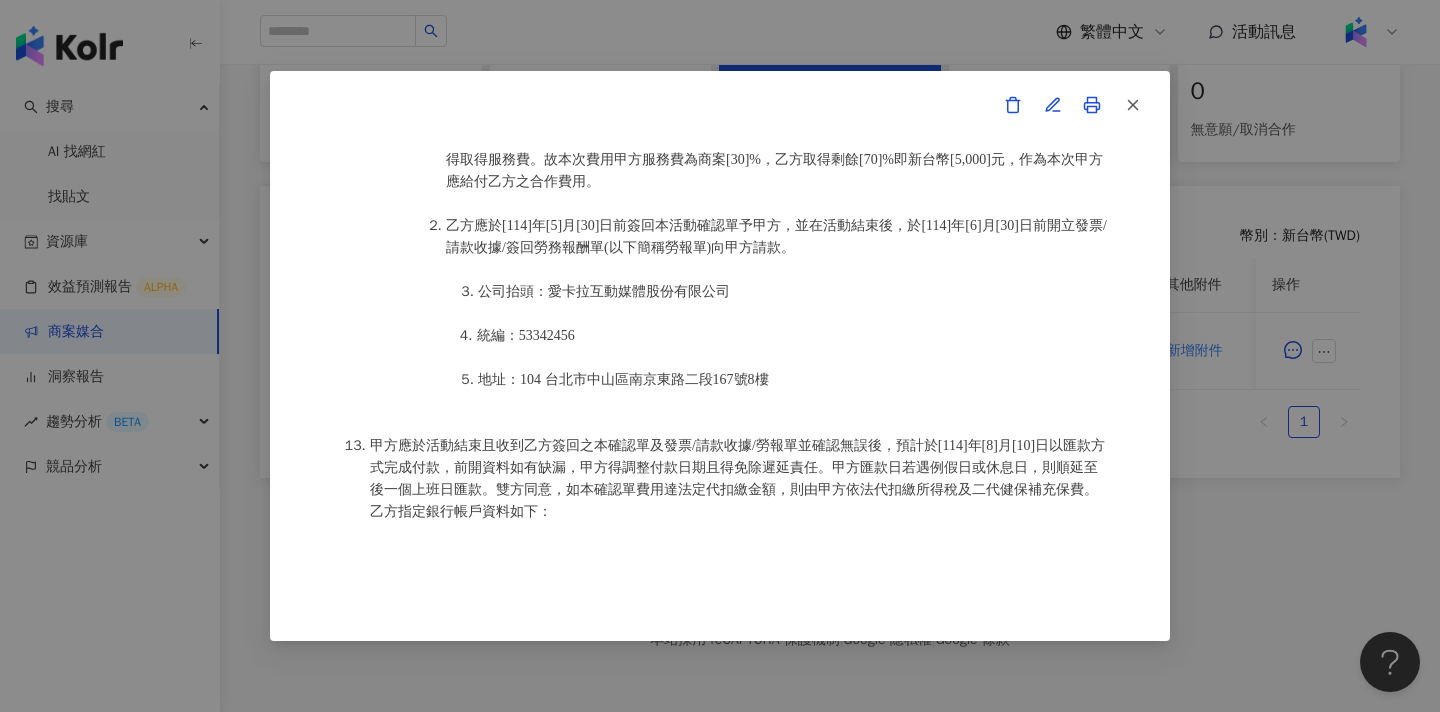 scroll, scrollTop: 2676, scrollLeft: 0, axis: vertical 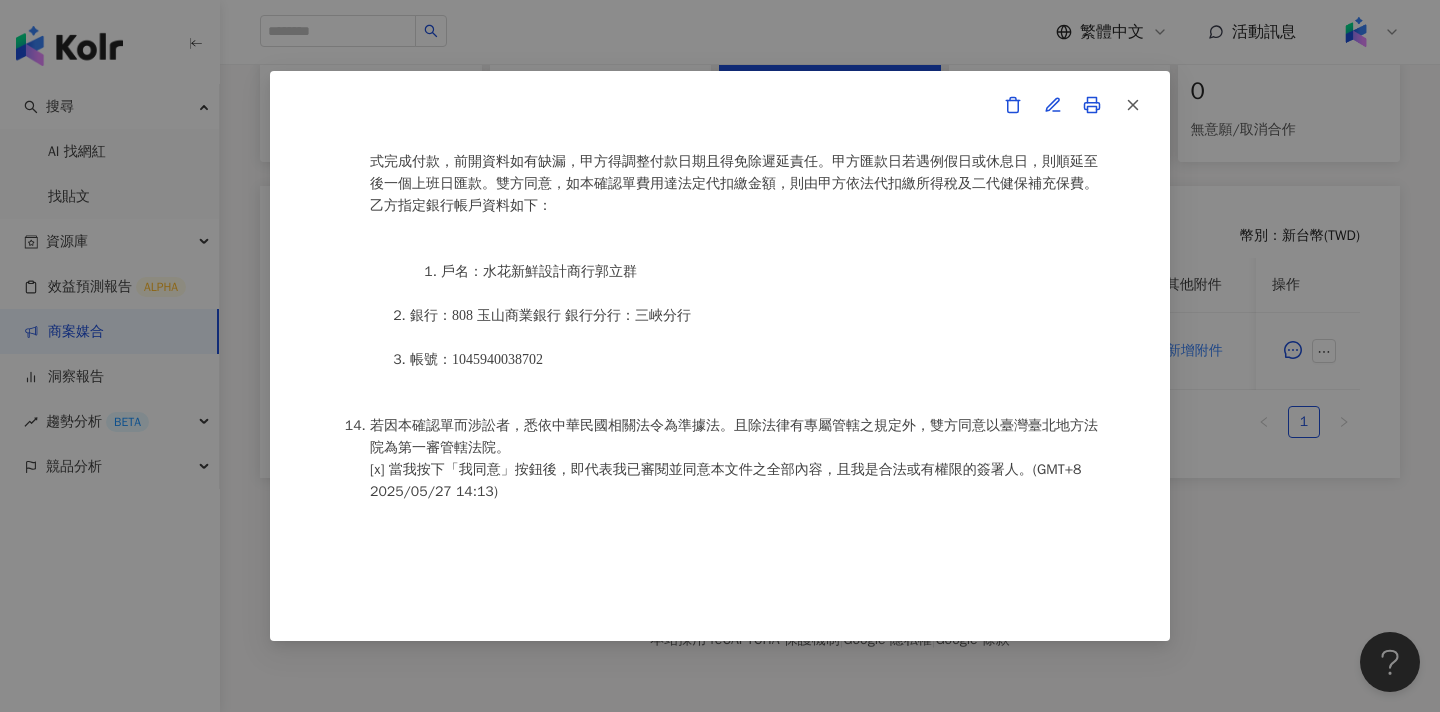 click on "Kolr Star-活動確認單
約定雙方
甲方名稱：愛卡拉互動媒體股份有限公司
甲方負責人：[PERSON]
甲方統一編號：53342456
甲方地址：104 [CITY]區南京東路二段167號8樓
甲方專案負責人：[FIRST] [LAST]
甲方專案負責人電話：87681110
甲方專案負責人 Email：[EMAIL]
乙方名稱：水花新鮮設計商行
乙方專案合作人員：家庭煮夫 尚恩👨‍🍳 減脂料理X旅行日記
乙方地址：651[CITY]北港鎮義民路158號
乙方統一編號／身分證字號：[ID]
專案活動期間：2025年05月01日至2025年06月30日
費用（新台幣，含稅)： 5000
約定條款
水花新鮮設計商行(以下簡稱乙方)保證有權簽署本確認單，簽署後即表示上列專案合作人員接受與愛卡拉互動媒體股份有限公司(以下簡稱甲方)簽署之活動確認單，並同意執行雙方所約定之合作項目。
簽署本確認單後，雙方需遵從" at bounding box center (720, 356) 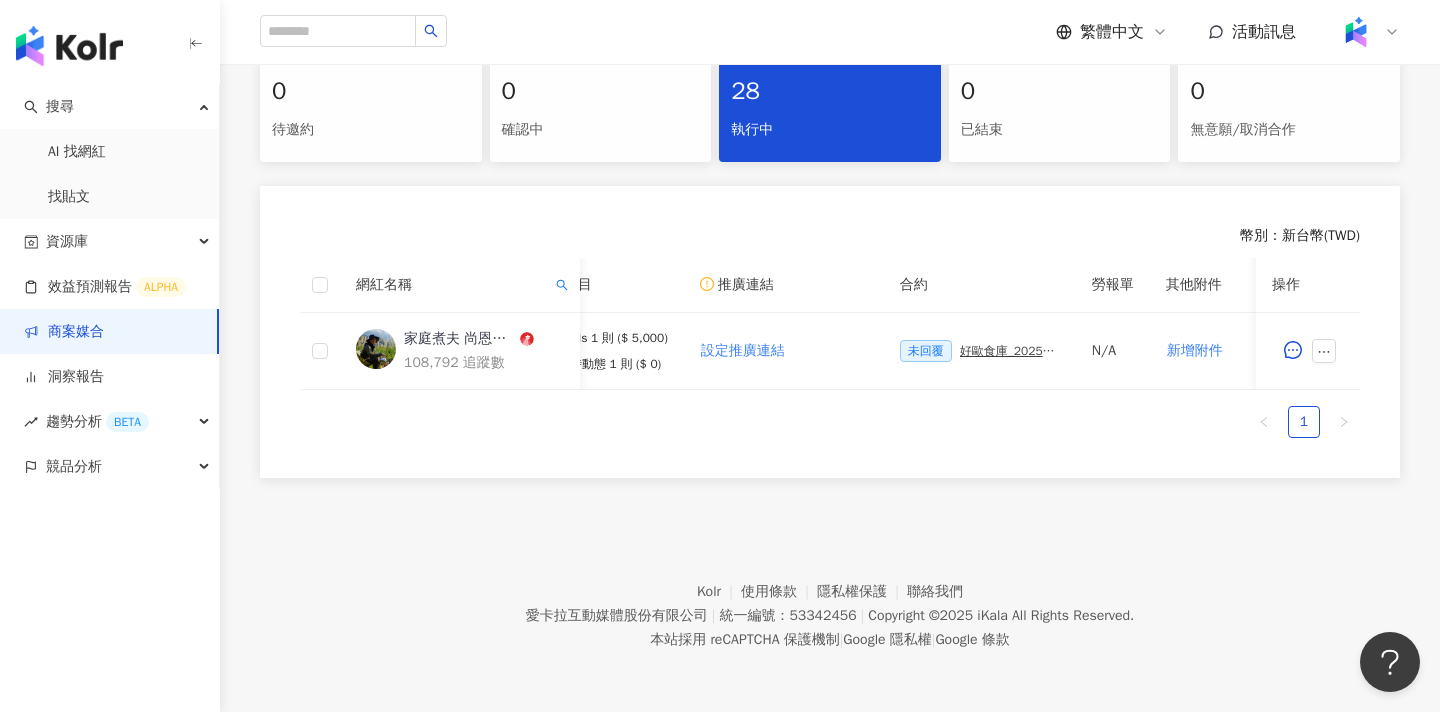 click on "28 執行中" at bounding box center (830, 110) 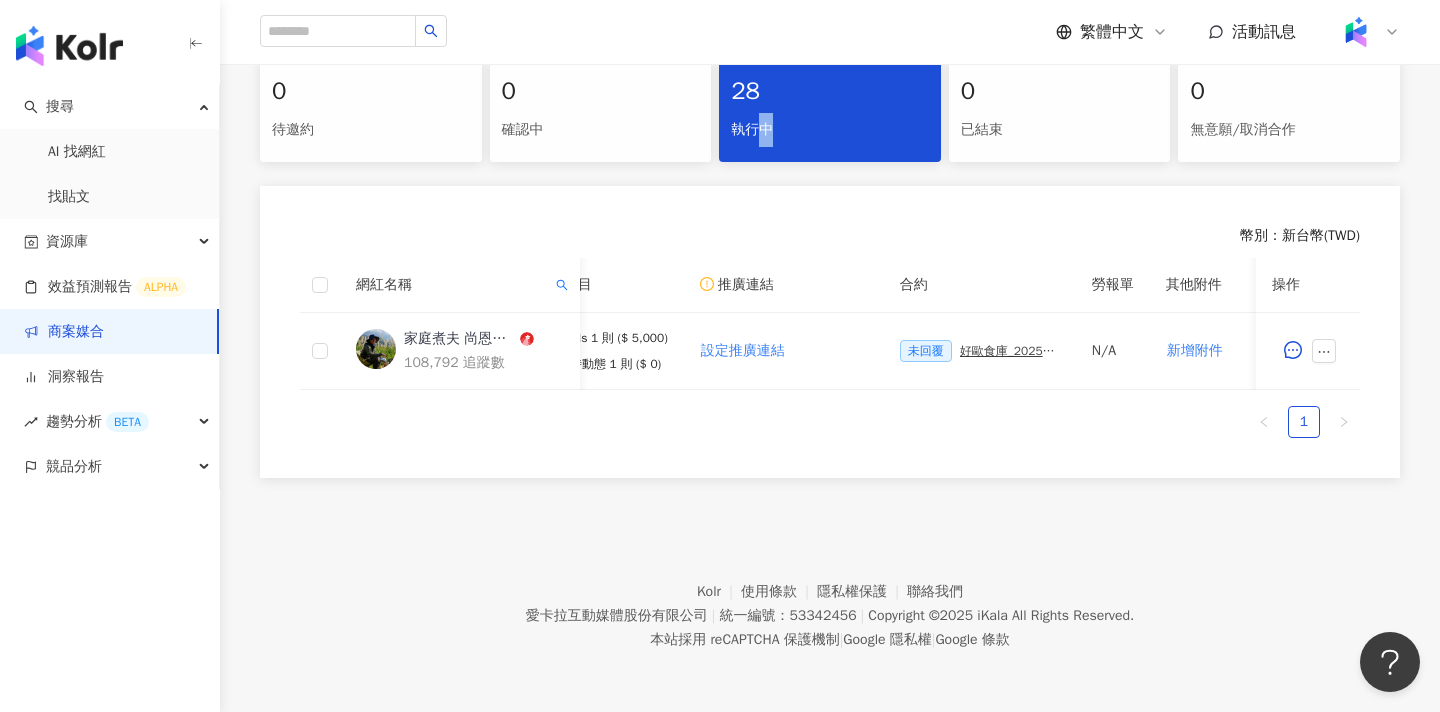 click on "執行中" at bounding box center (830, 130) 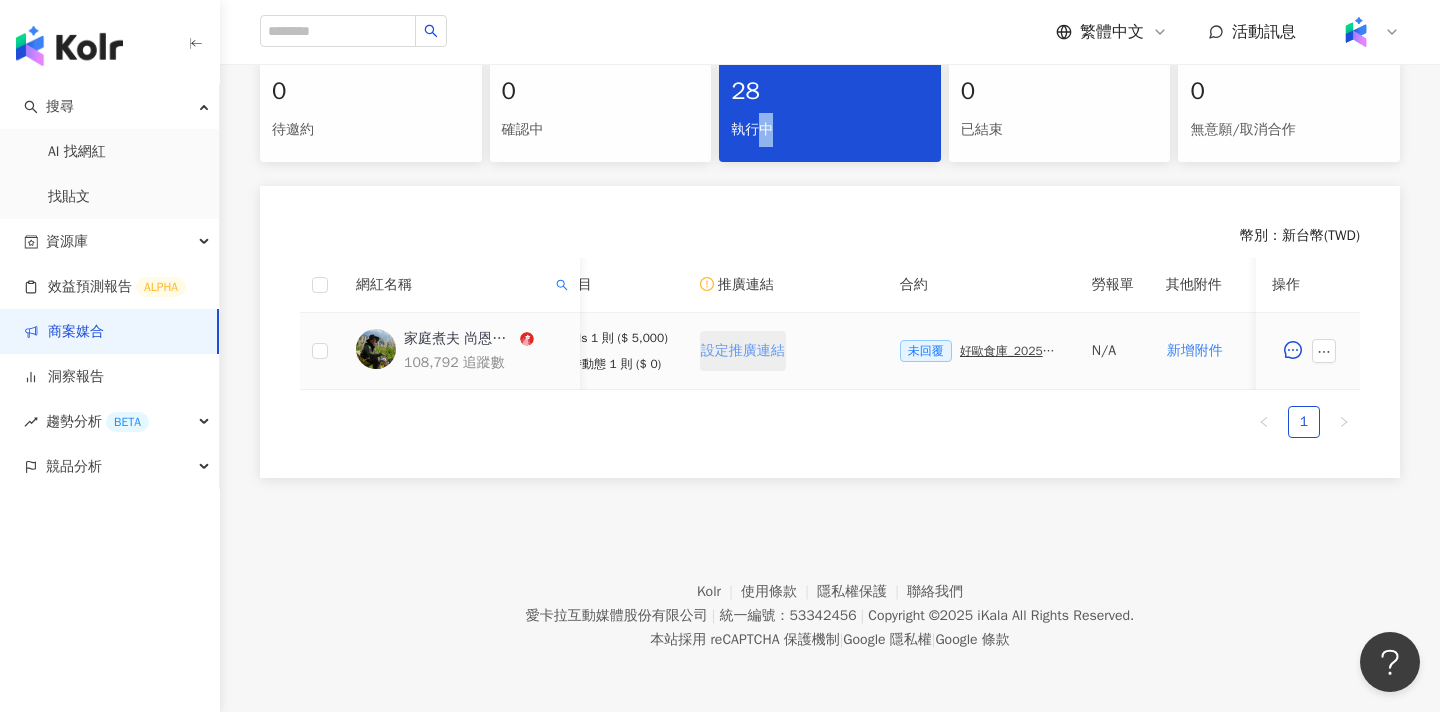 scroll, scrollTop: 0, scrollLeft: 0, axis: both 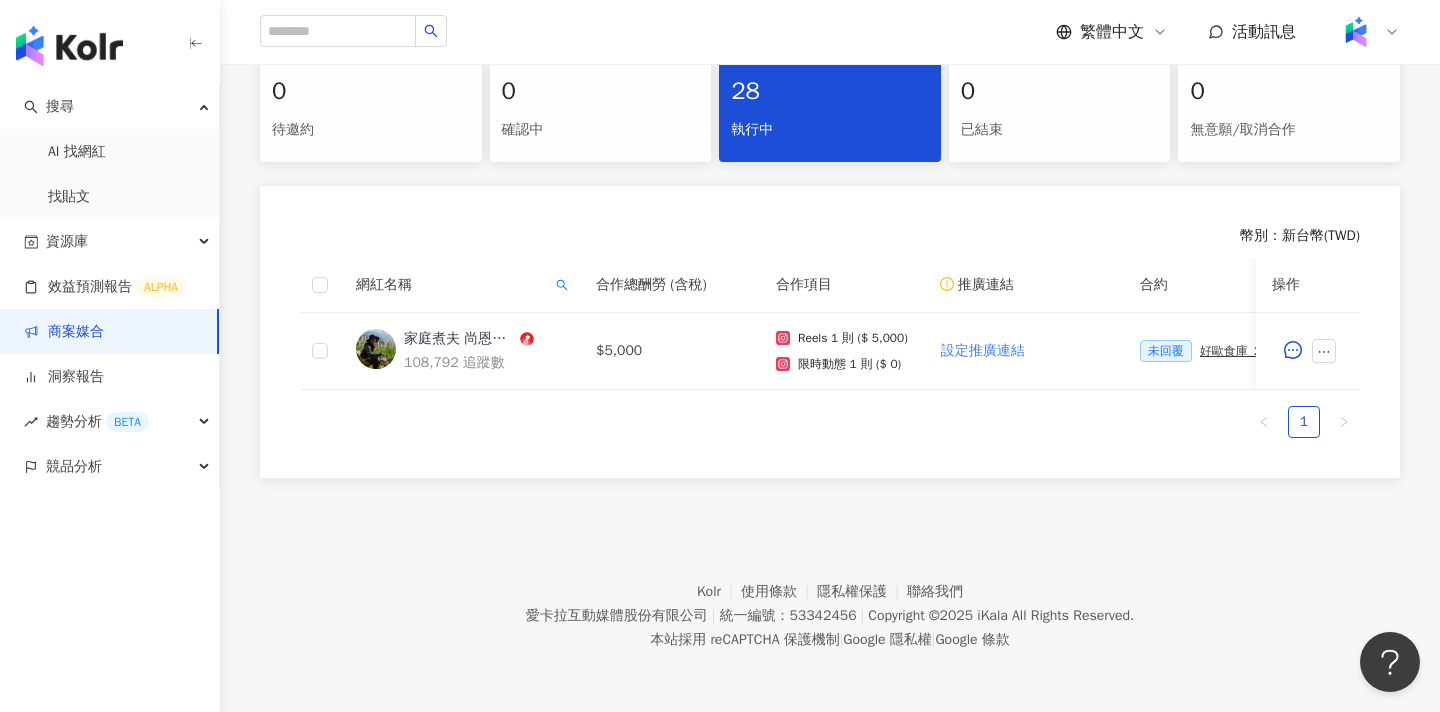 click on "0 待邀約" at bounding box center (371, 110) 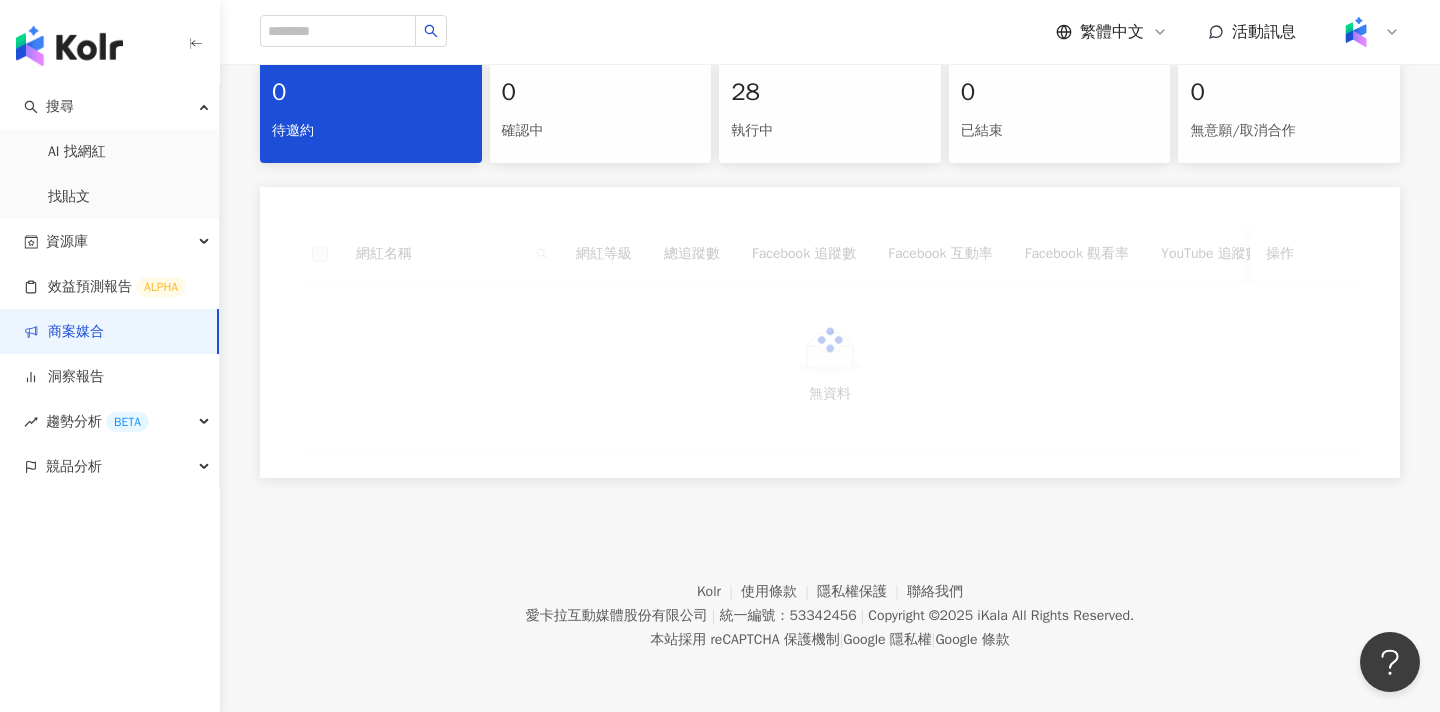 scroll, scrollTop: 428, scrollLeft: 0, axis: vertical 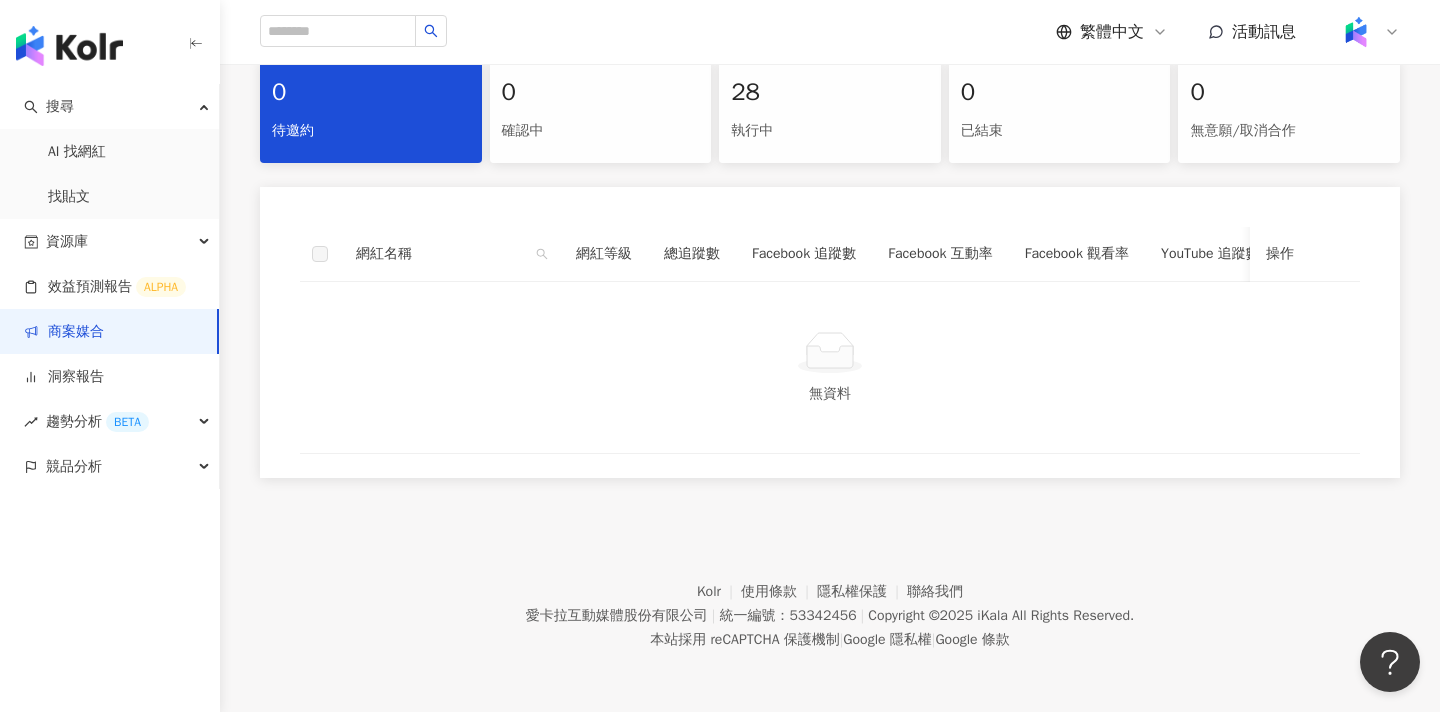 click on "執行中" at bounding box center (830, 131) 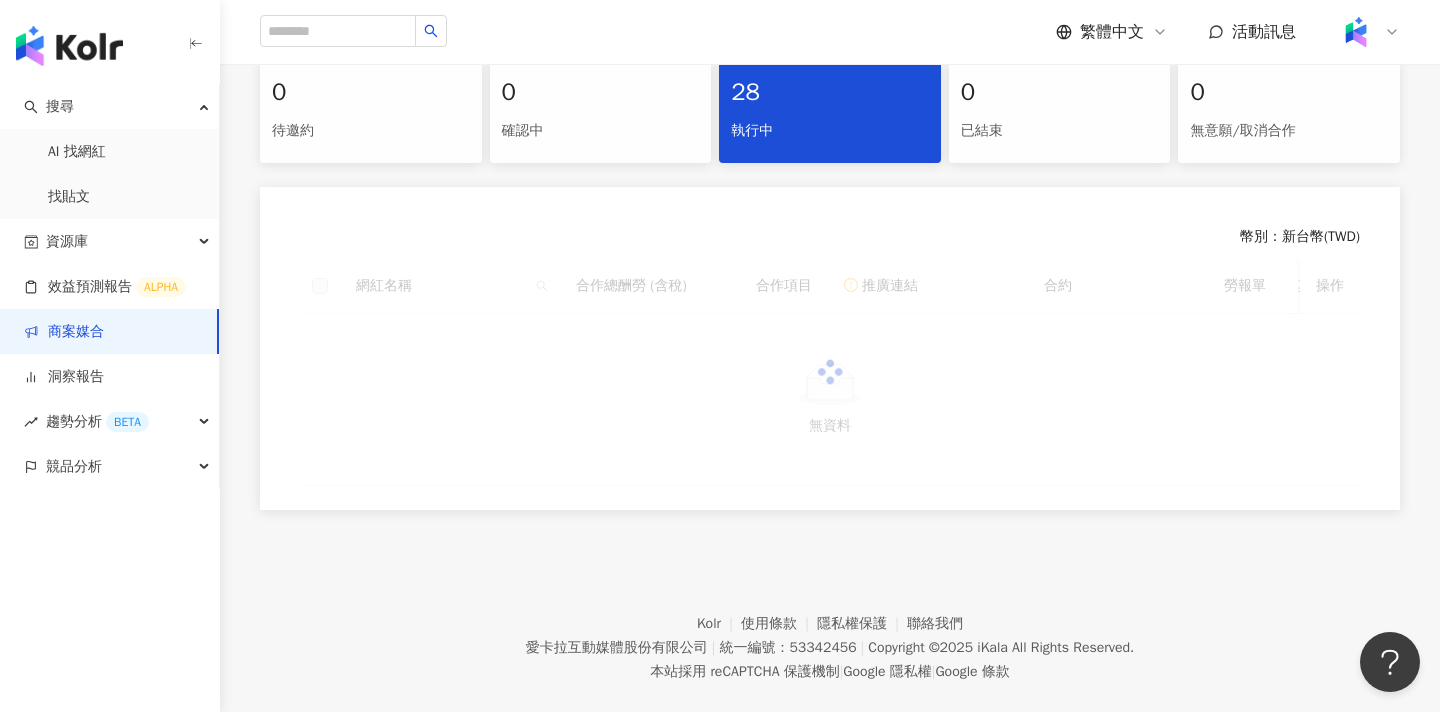 scroll, scrollTop: 429, scrollLeft: 0, axis: vertical 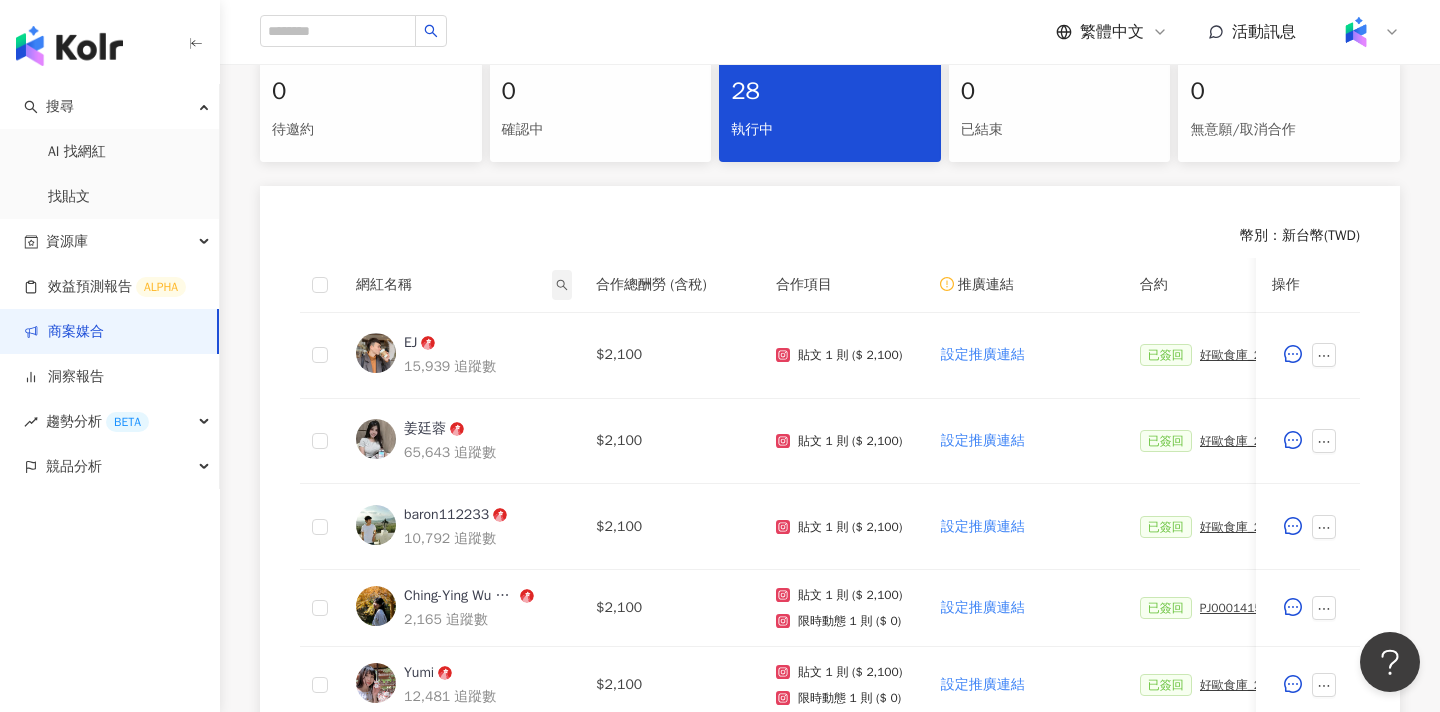 click at bounding box center [562, 285] 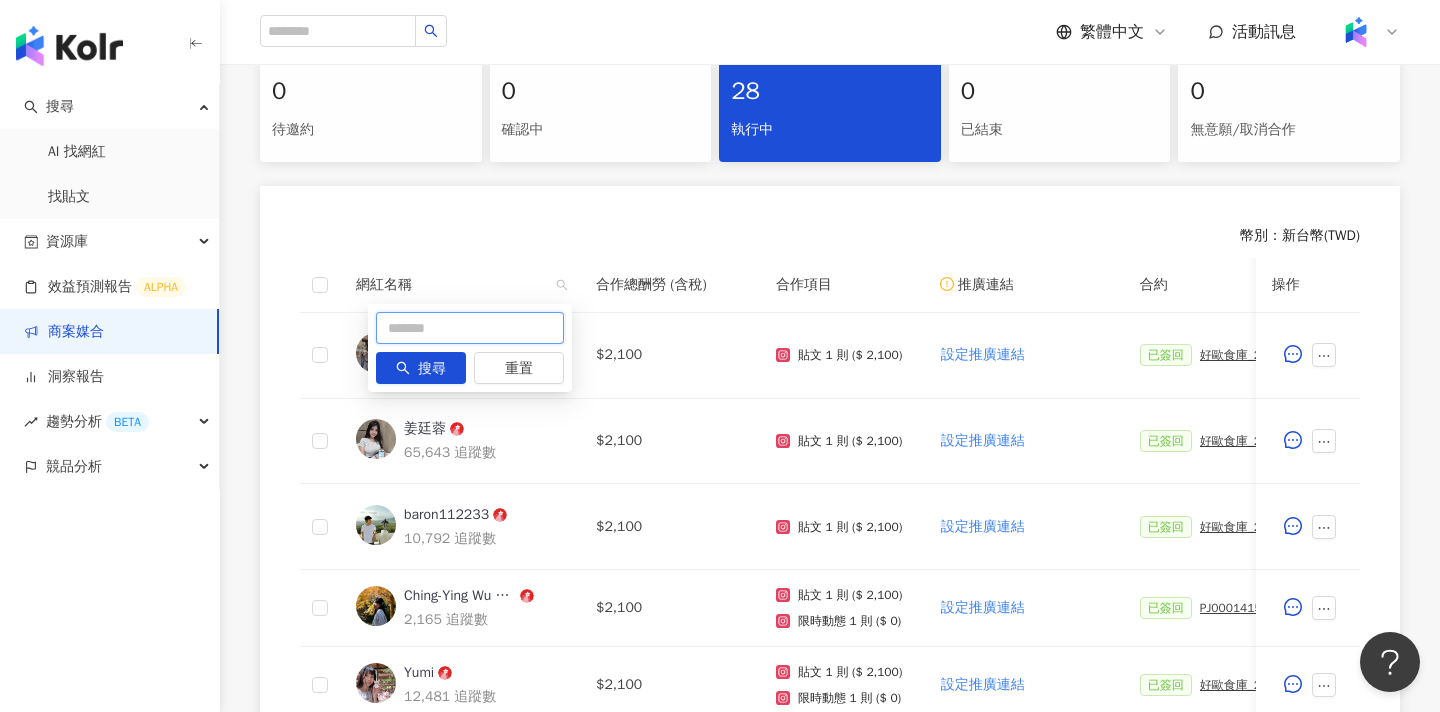 click at bounding box center [470, 328] 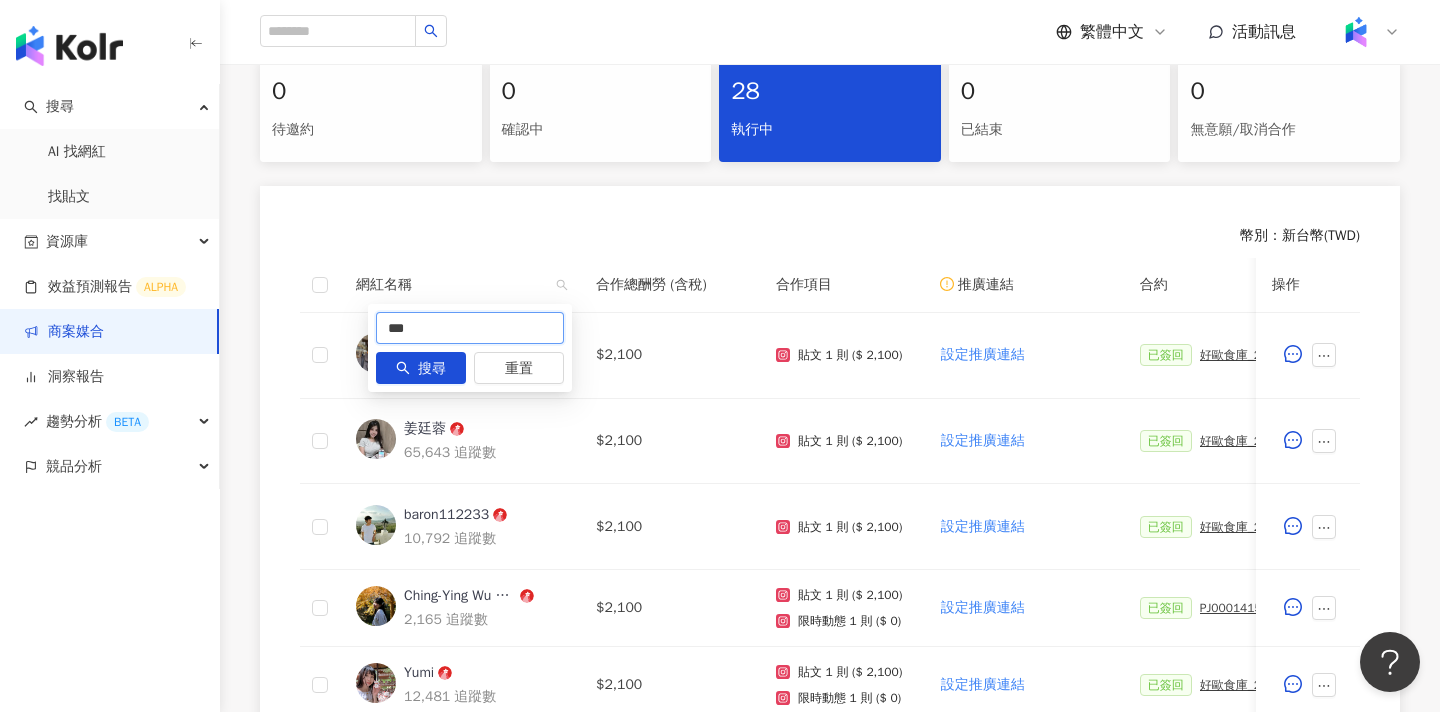 type on "***" 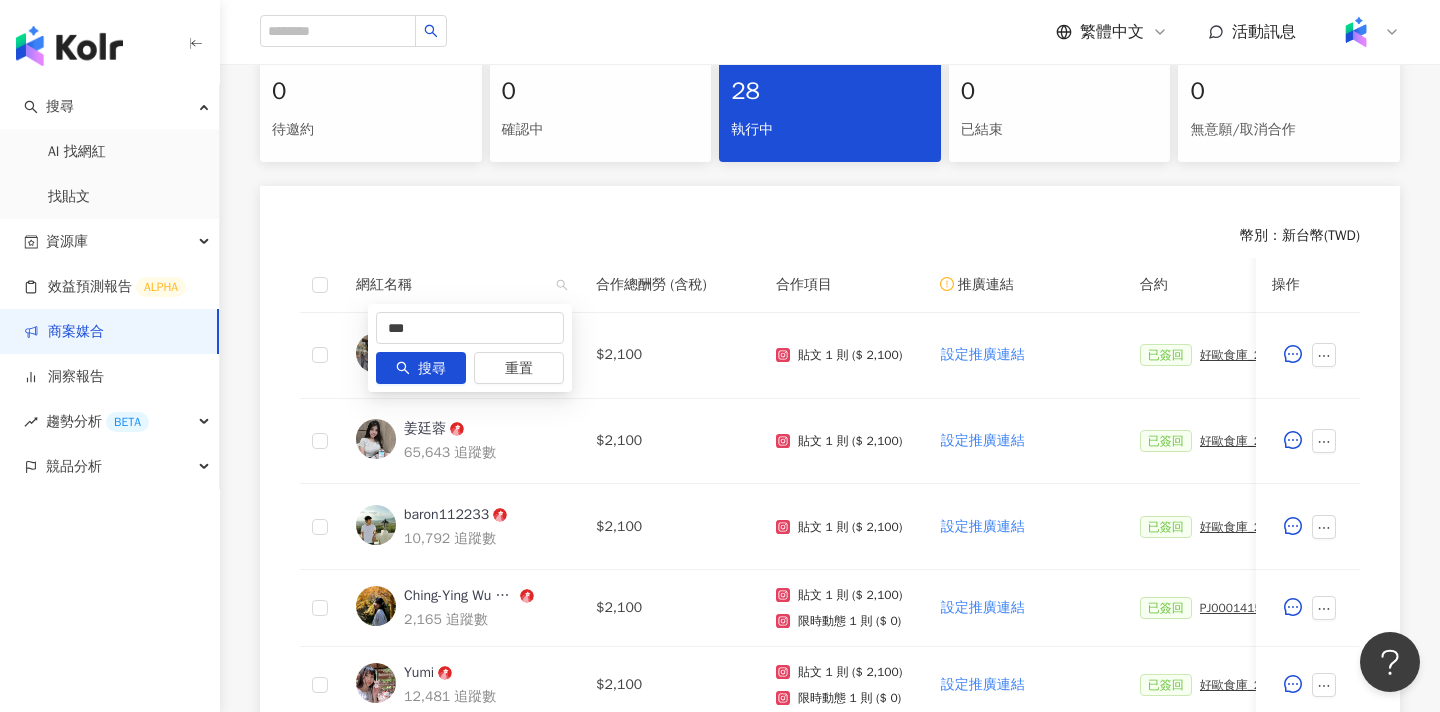 click 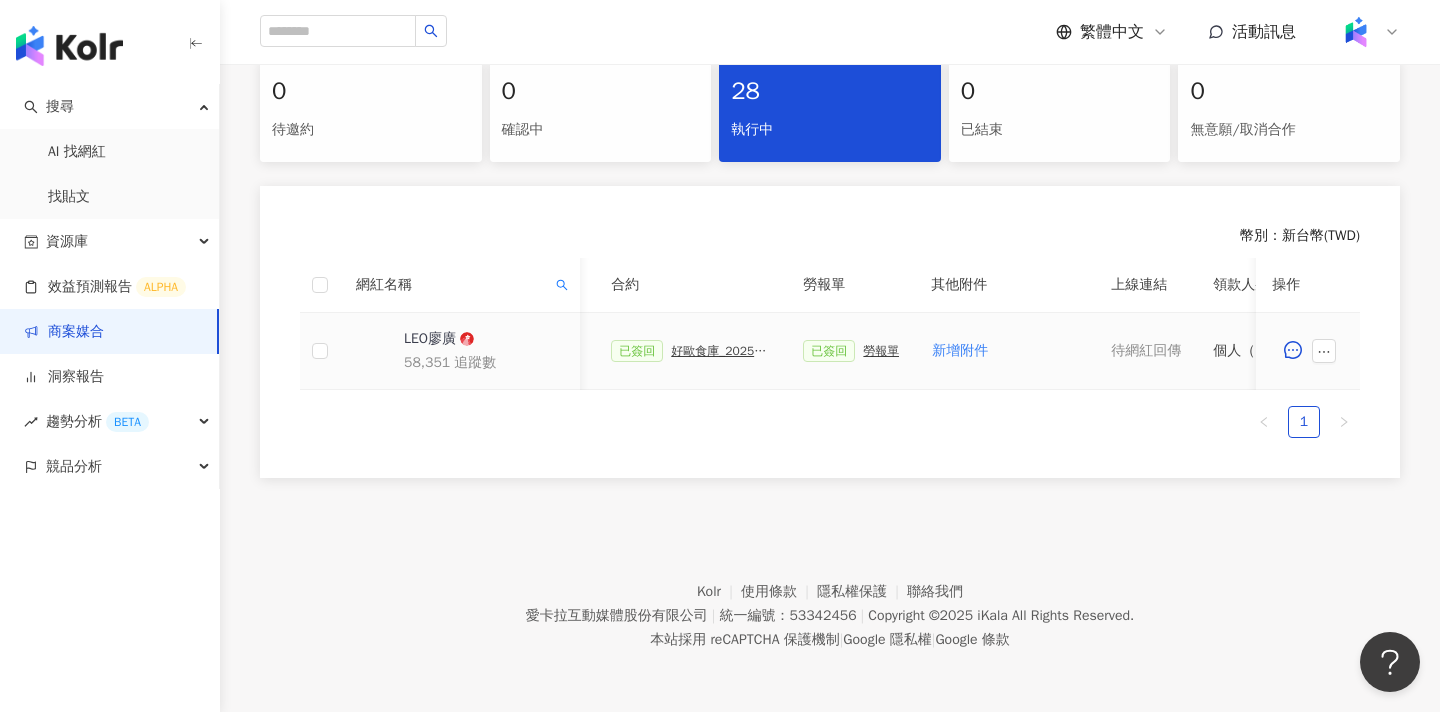 scroll, scrollTop: 0, scrollLeft: 595, axis: horizontal 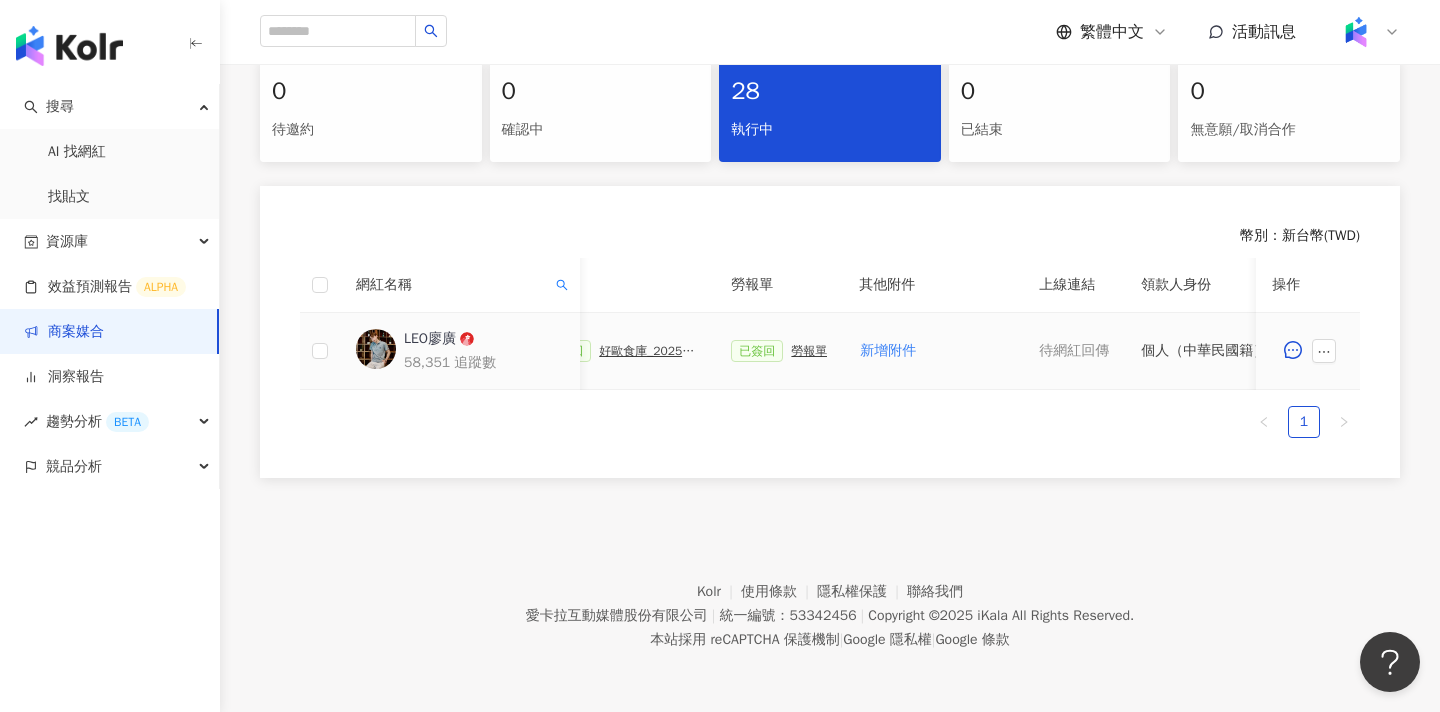 click on "勞報單" at bounding box center (809, 351) 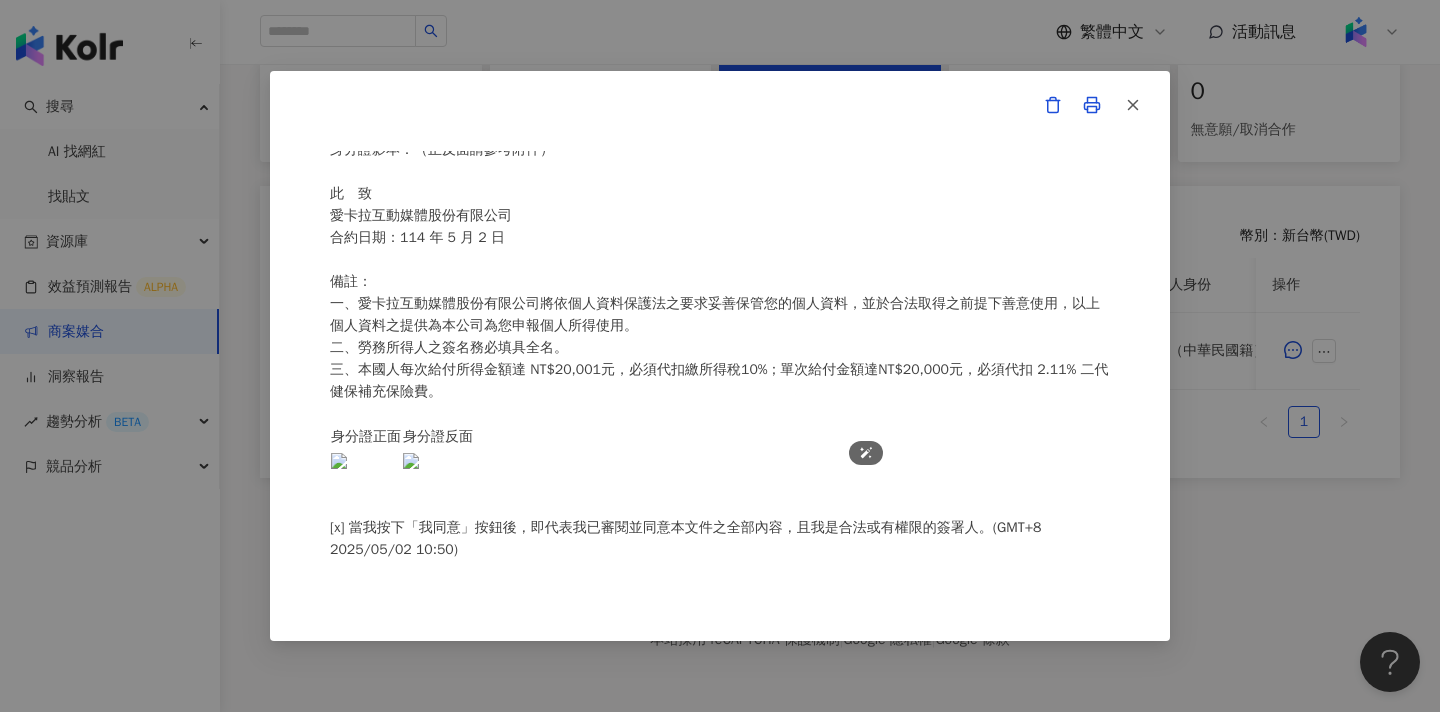 scroll, scrollTop: 465, scrollLeft: 0, axis: vertical 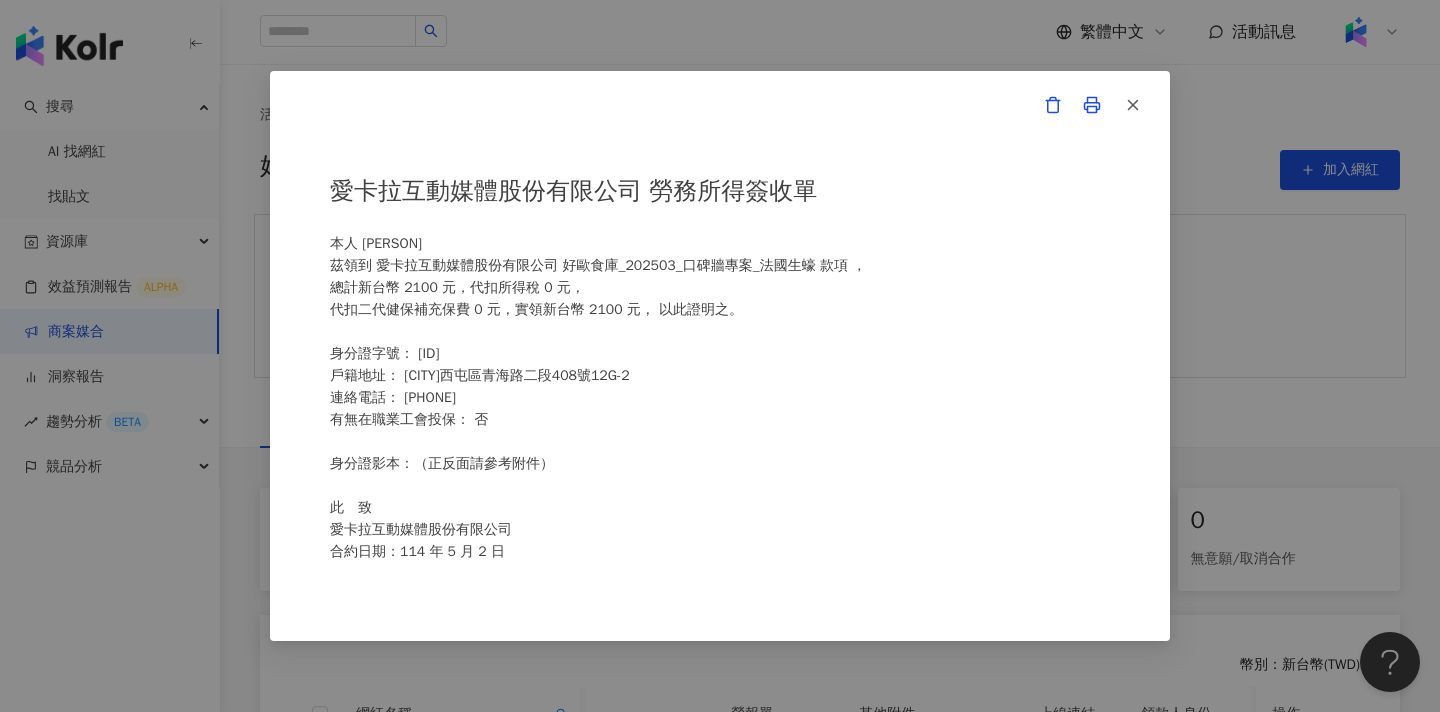 click on "愛卡拉互動媒體股份有限公司 勞務所得簽收單 本人 [PERSON] 茲領到 愛卡拉互動媒體股份有限公司 好歐食庫_202503_口碑牆專案_法國生蠔 款項 ，  總計新台幣 2100 元，代扣所得稅 0 元， 代扣二代健保補充保費 0 元，實領新台幣 2100 元， 以此證明之。 身分證字號： [ID] 戶籍地址： [CITY]西屯區青海路二段408號12G-2 連絡電話： [PHONE] 有無在職業工會投保： 否 身分證影本：（正反面請參考附件） 此　致 愛卡拉互動媒體股份有限公司 合約日期：114 年 5 月 2 日 備註： 一、愛卡拉互動媒體股份有限公司將依個人資料保護法之要求妥善保管您的個人資料，並於合法取得之前提下善意使用，以上個人資料之提供為本公司為您申報個人所得使用。 二、勞務所得人之簽名務必填具全名。 身分證正面 身分證反面" at bounding box center [720, 356] 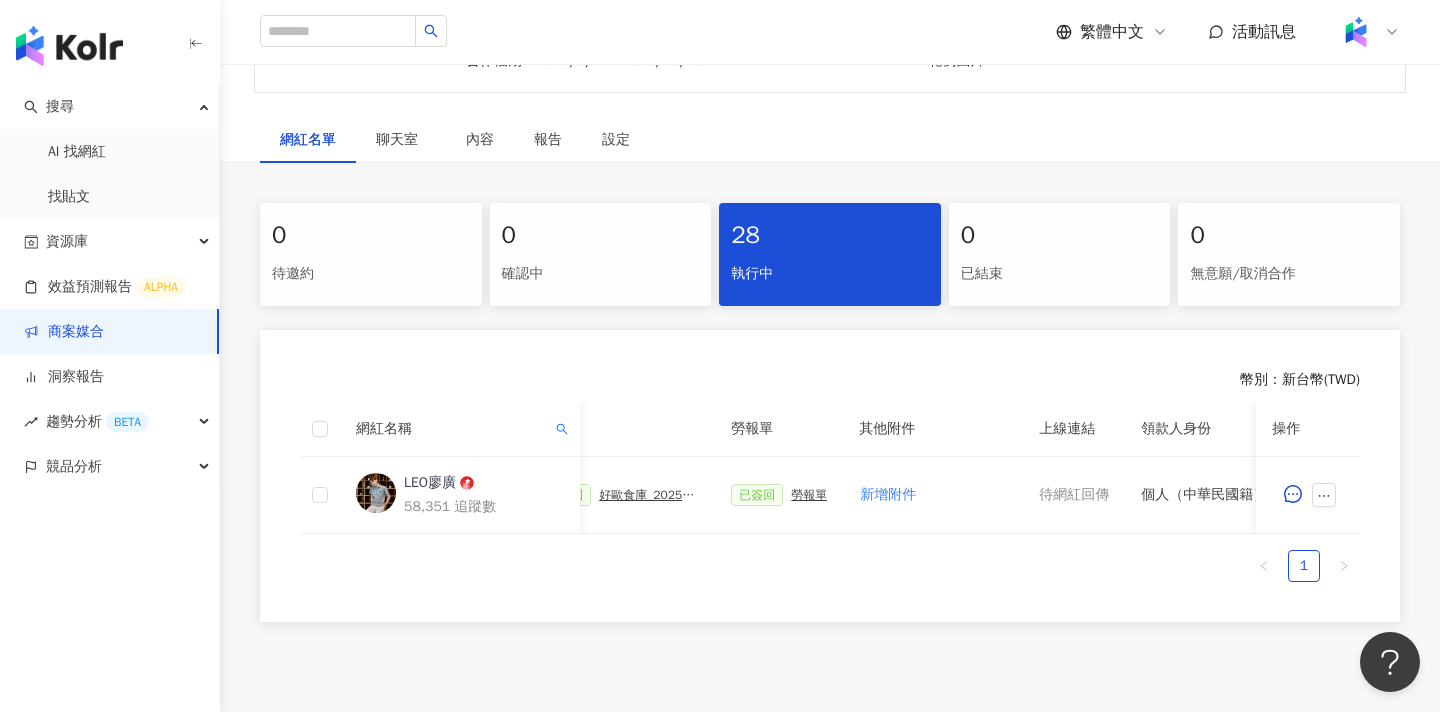 scroll, scrollTop: 429, scrollLeft: 0, axis: vertical 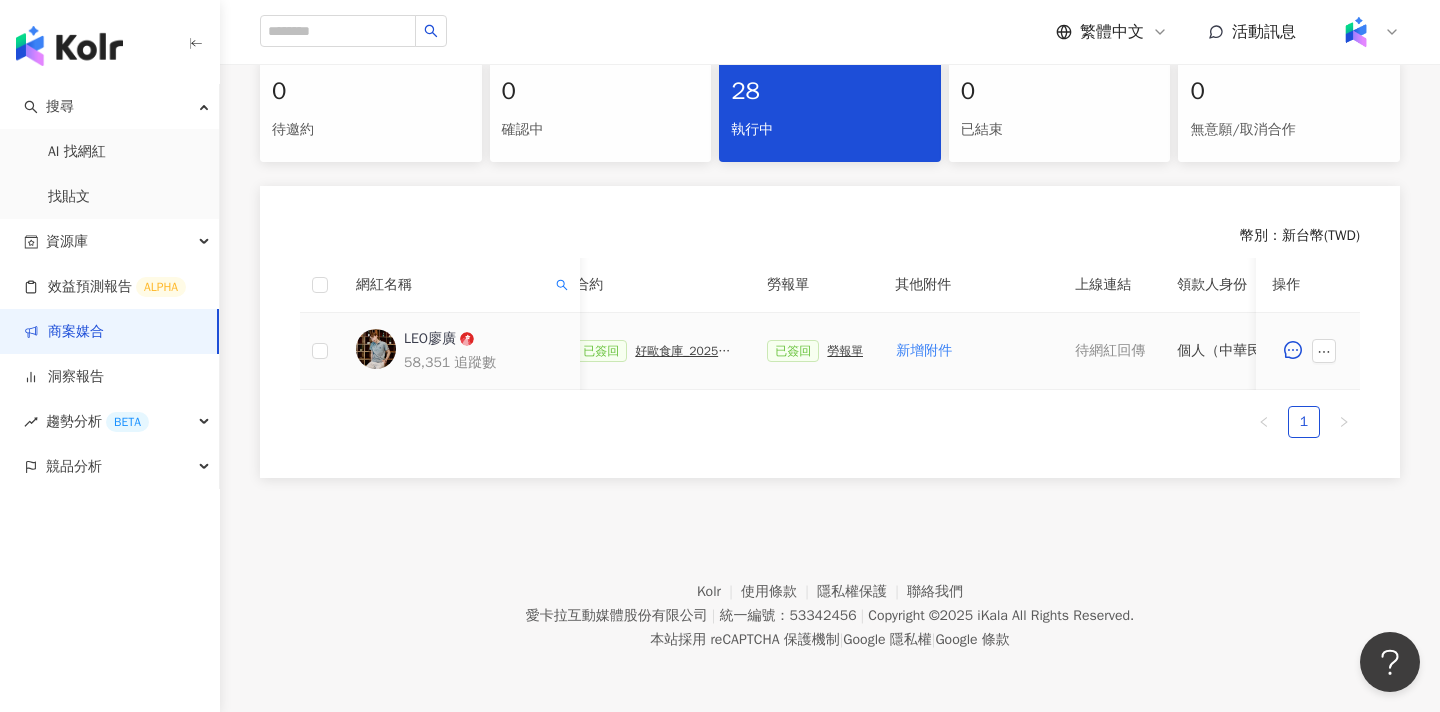 click on "勞報單" at bounding box center [845, 351] 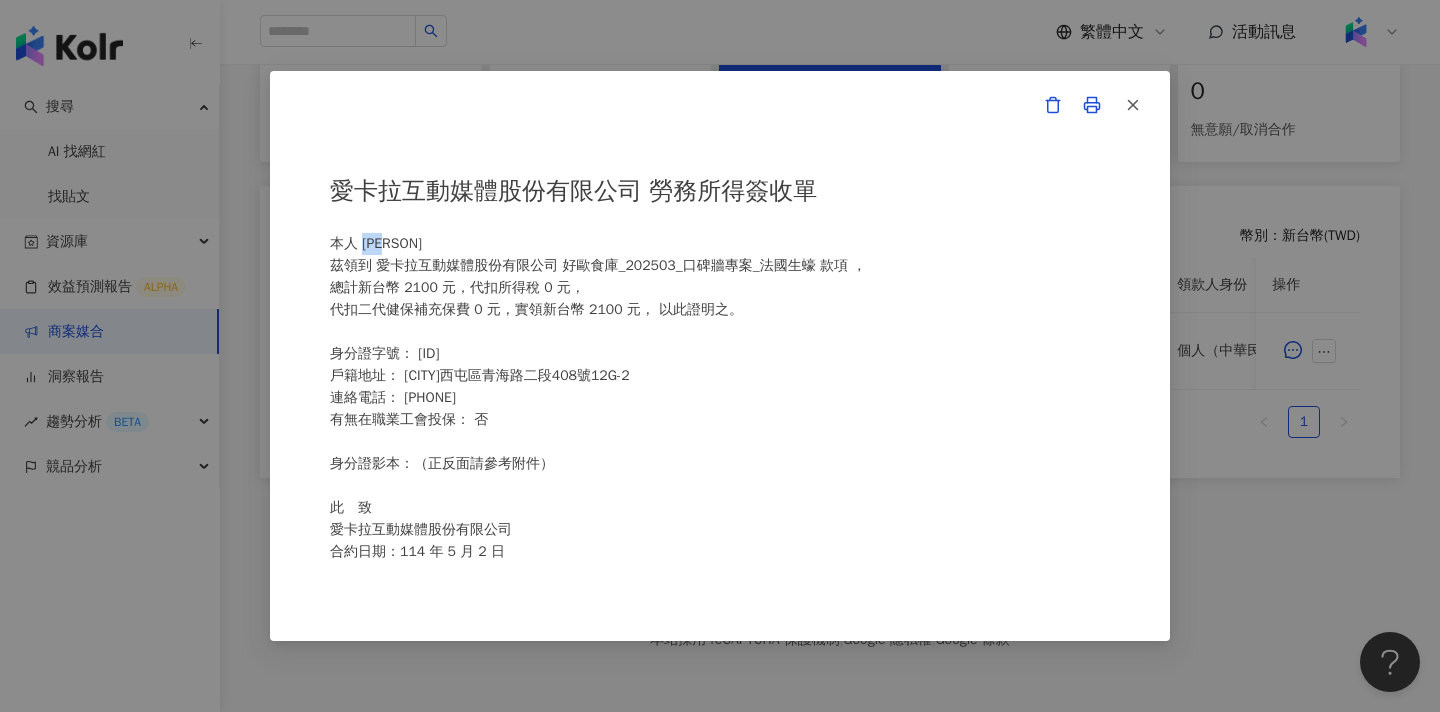 drag, startPoint x: 400, startPoint y: 245, endPoint x: 363, endPoint y: 244, distance: 37.01351 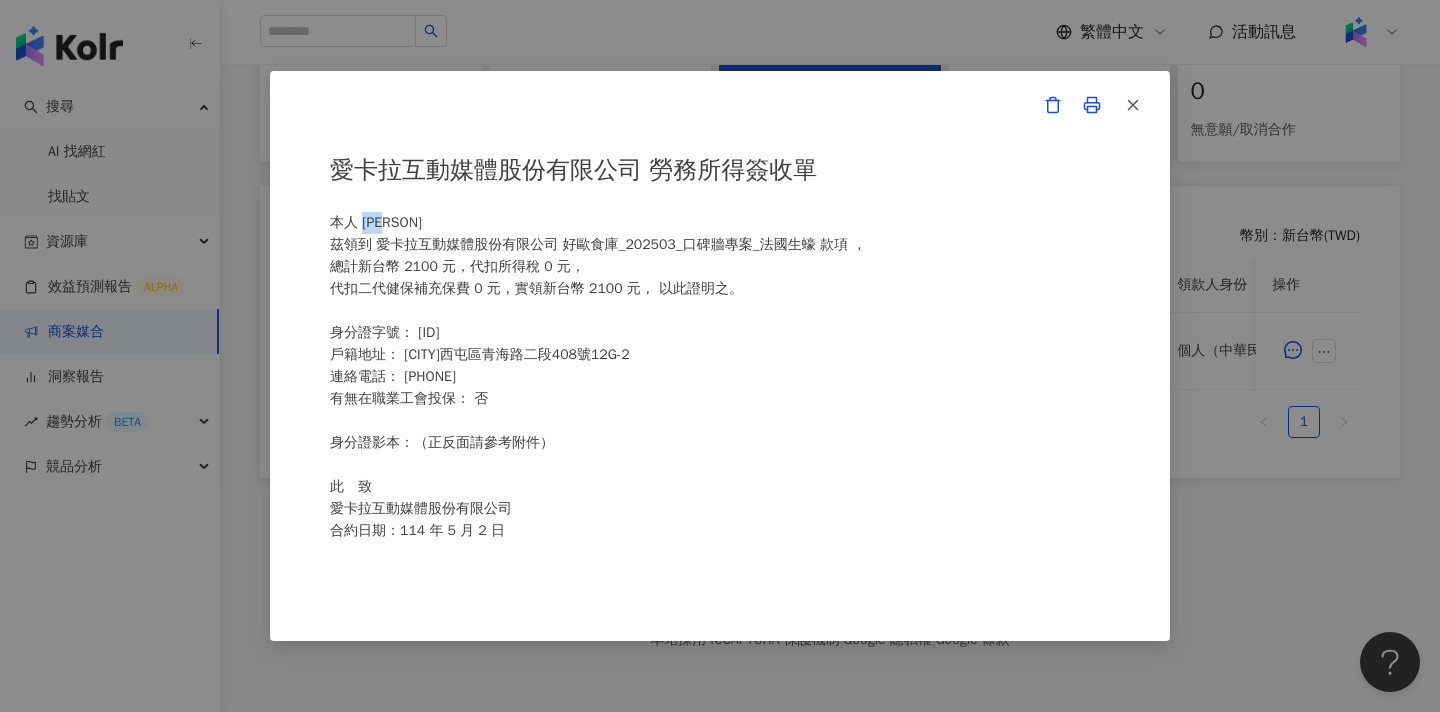 drag, startPoint x: 513, startPoint y: 336, endPoint x: 422, endPoint y: 334, distance: 91.02197 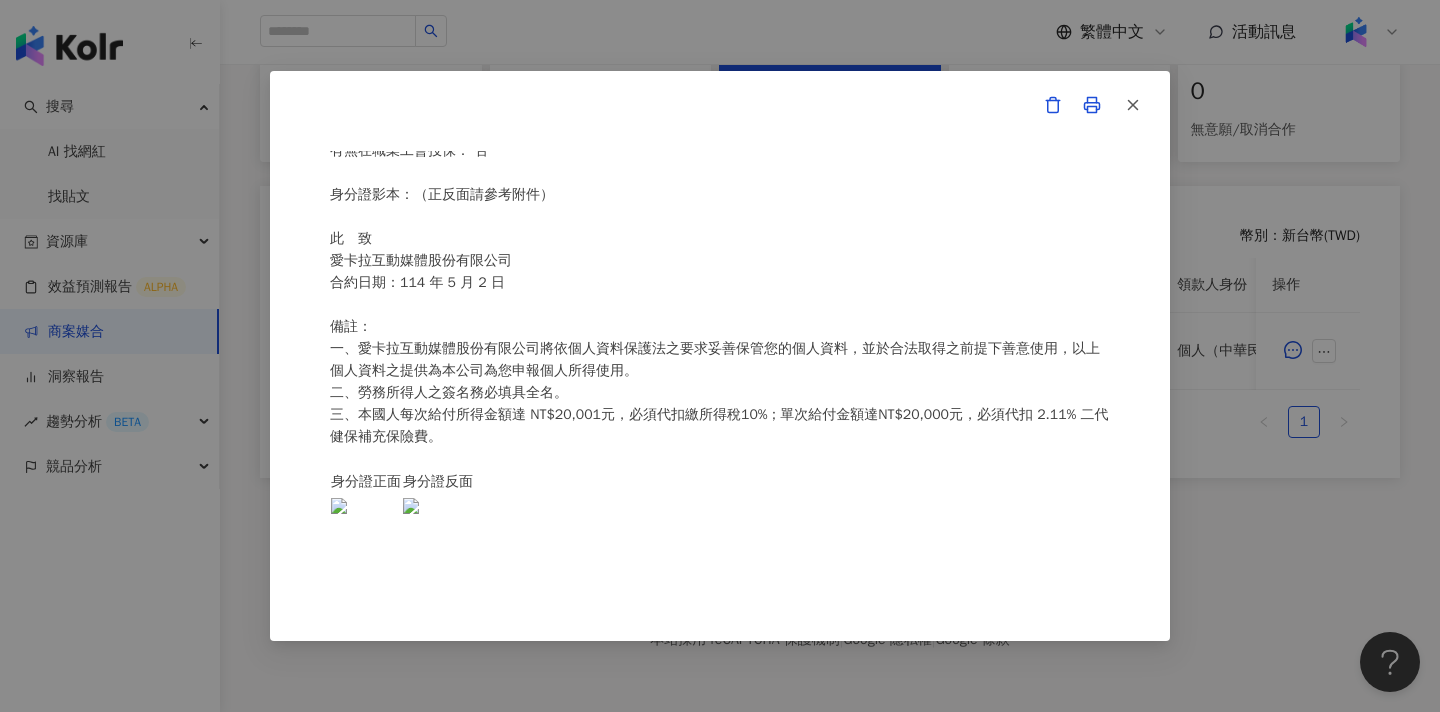 scroll, scrollTop: 85, scrollLeft: 0, axis: vertical 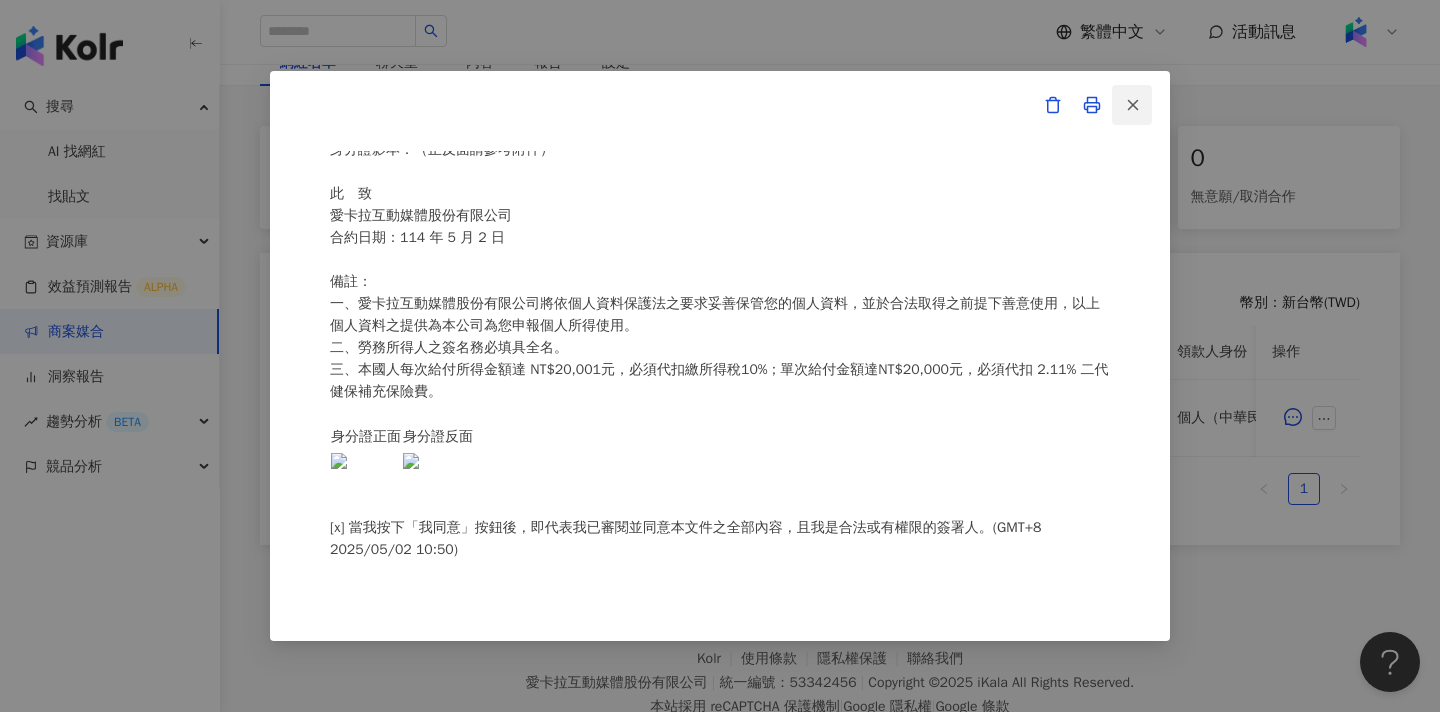 click 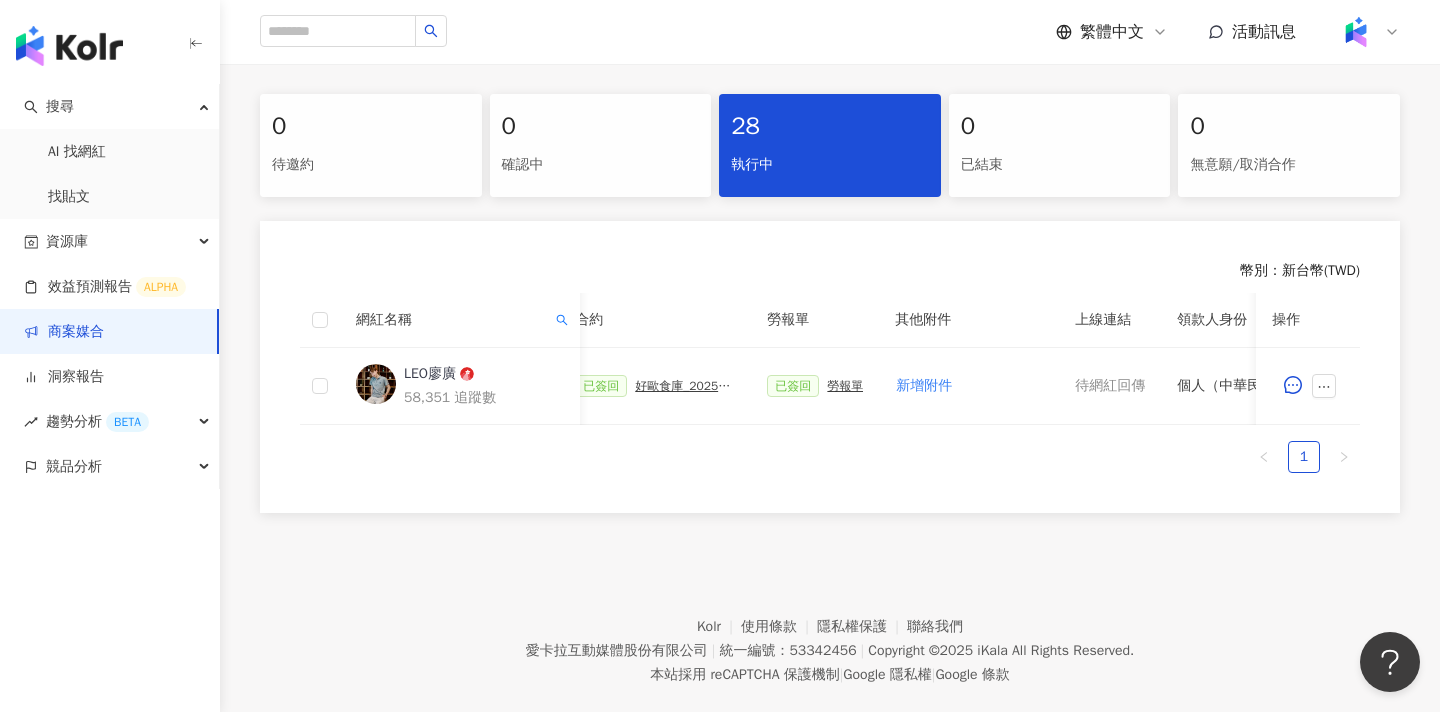 scroll, scrollTop: 395, scrollLeft: 0, axis: vertical 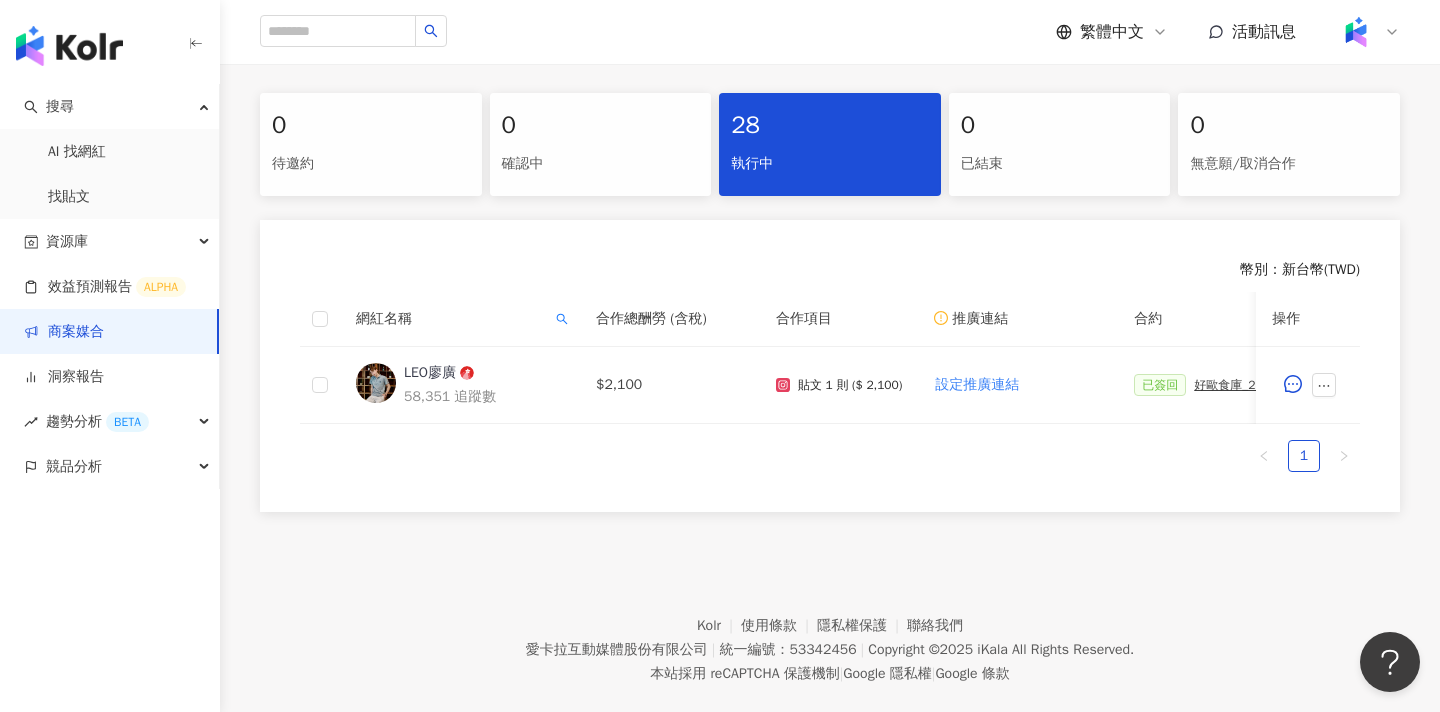 click on "Kolr 使用條款 隱私權保護 聯絡我們 愛卡拉互動媒體股份有限公司  |  統一編號：53342456  |  Copyright ©  2025   iKala   All Rights Reserved. 本站採用 reCAPTCHA 保護機制  |  Google 隱私權  |  Google 條款" at bounding box center [830, 635] 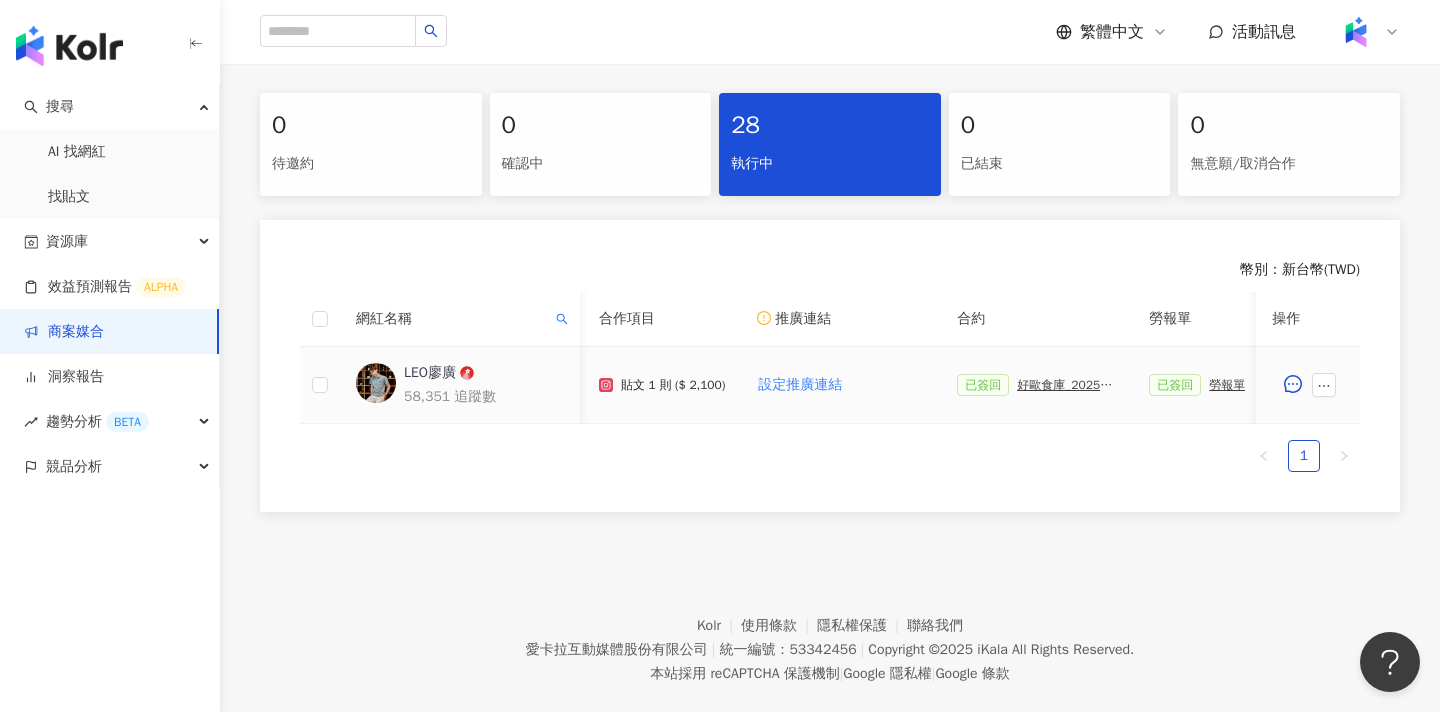 scroll, scrollTop: 0, scrollLeft: 224, axis: horizontal 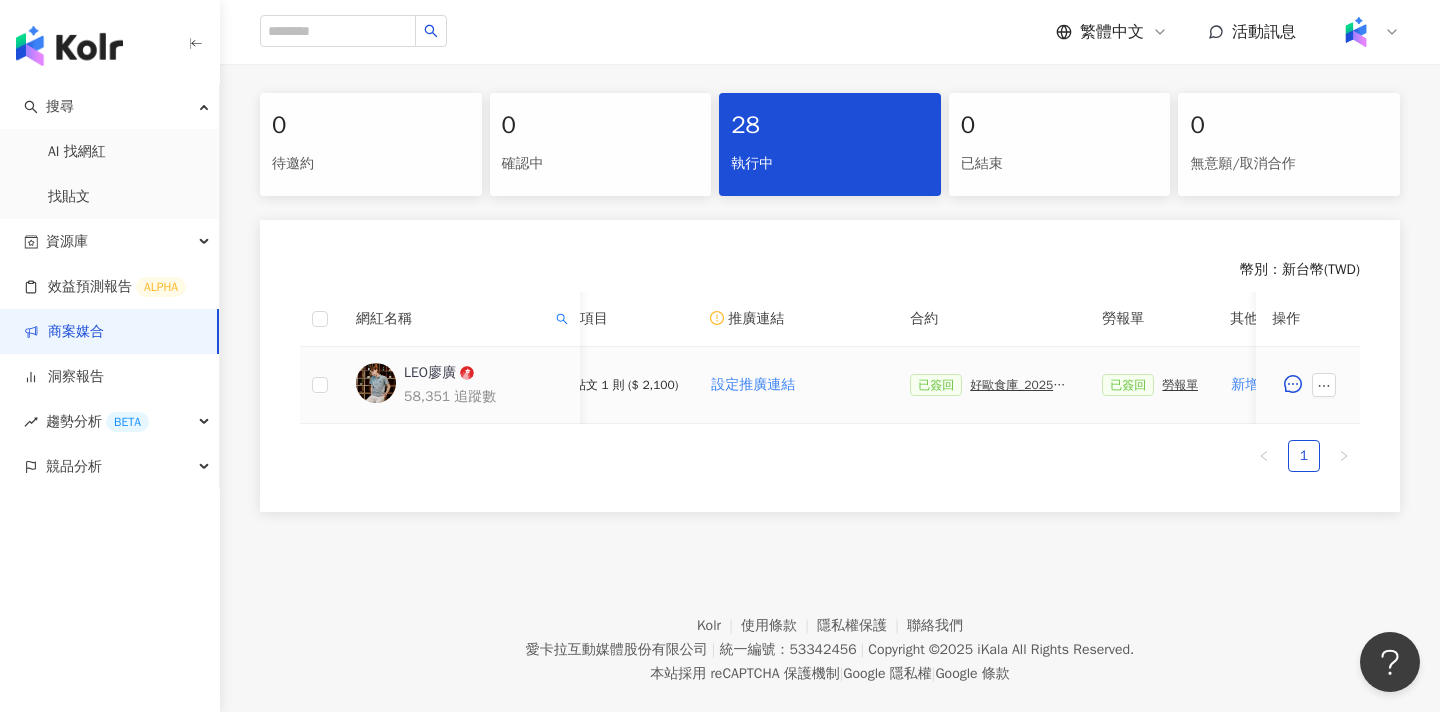 click on "已簽回 好歐食庫_202503_口碑牆專案" at bounding box center (990, 385) 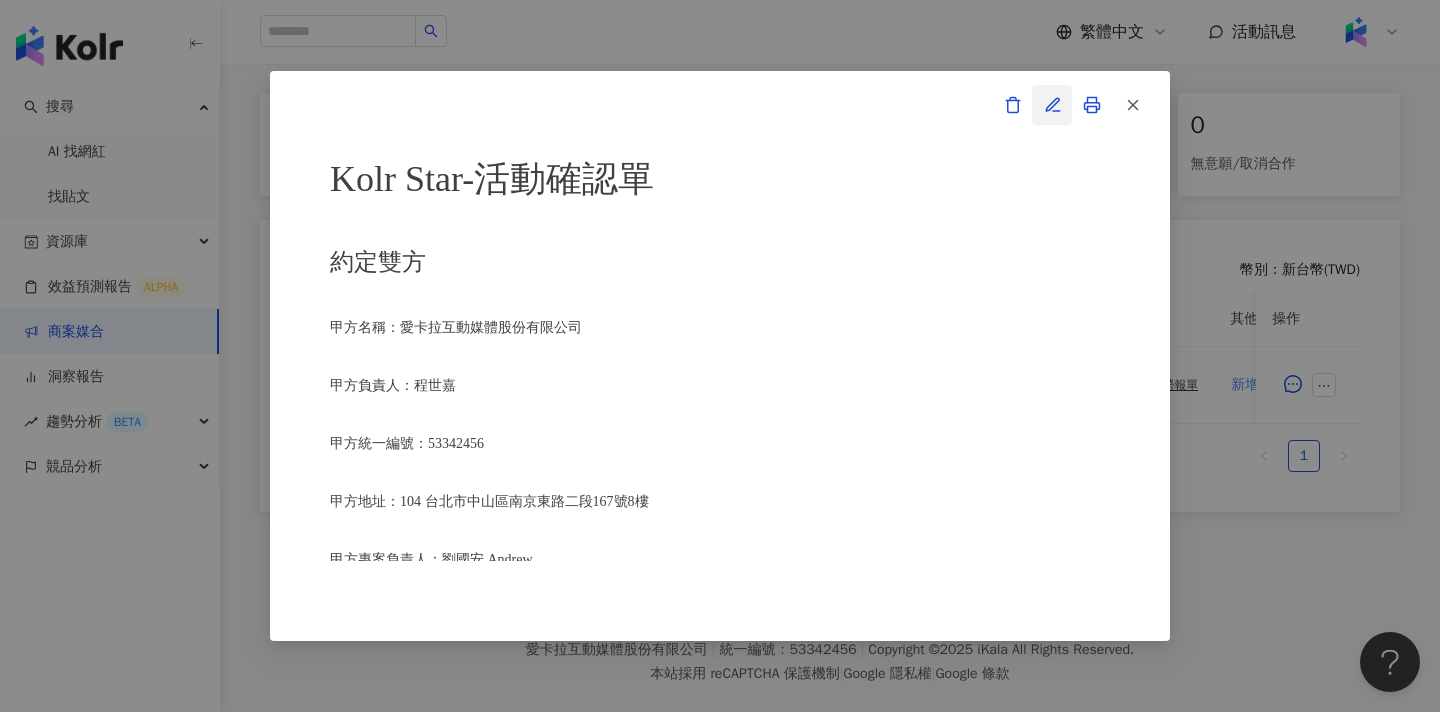 click 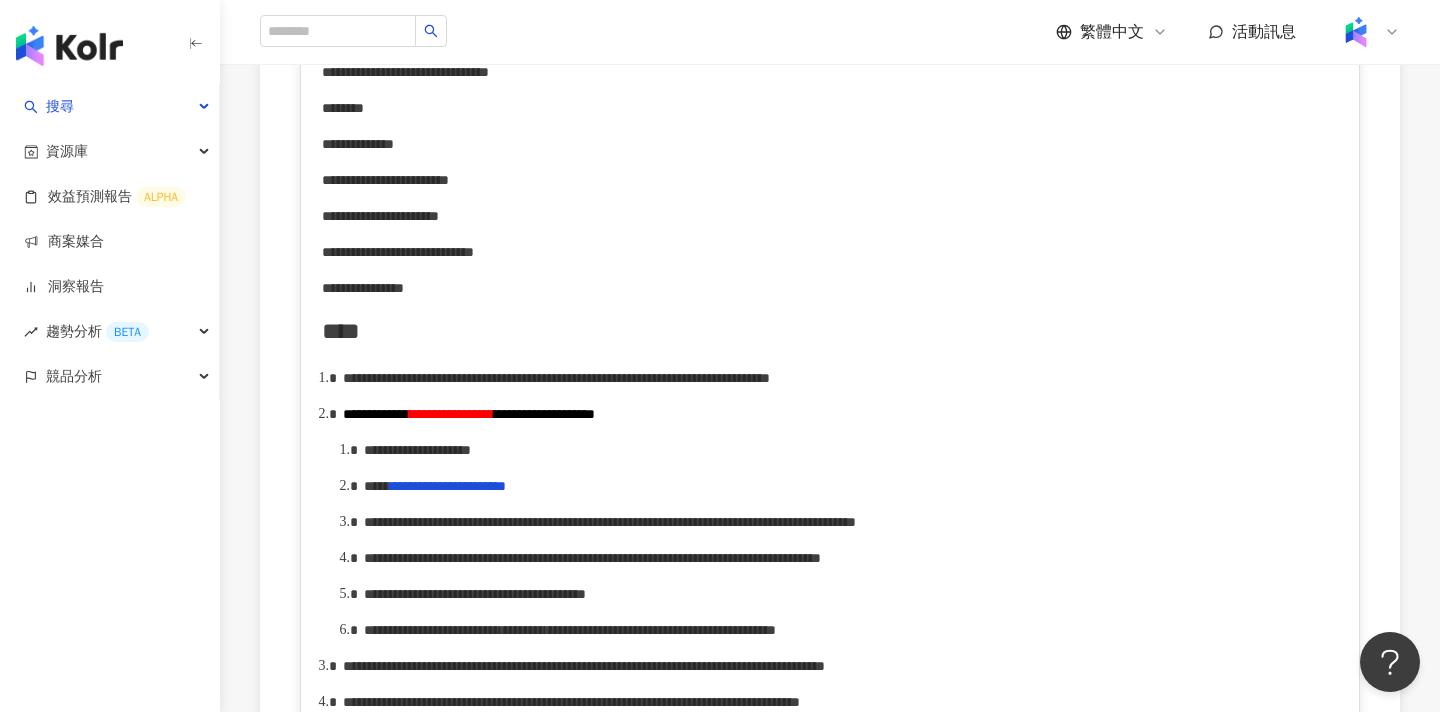 scroll, scrollTop: 747, scrollLeft: 0, axis: vertical 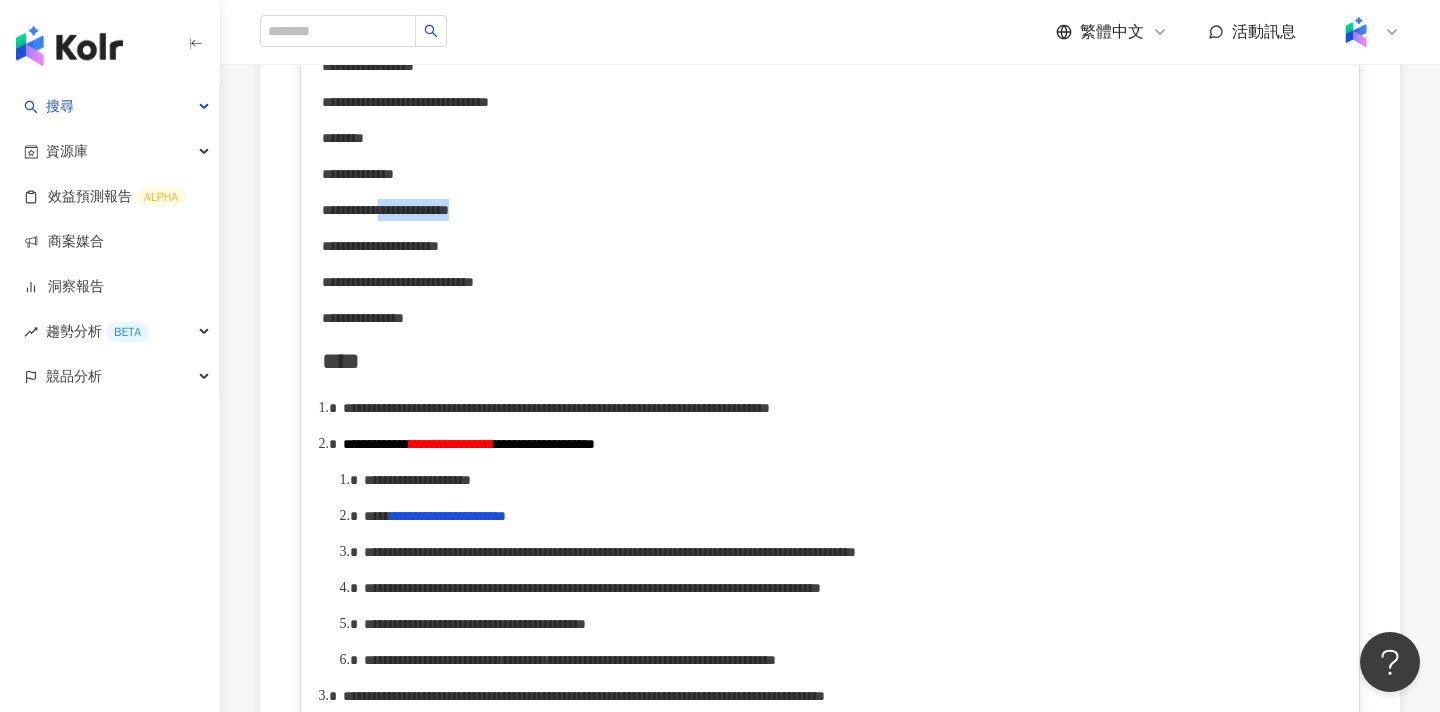 drag, startPoint x: 659, startPoint y: 220, endPoint x: 477, endPoint y: 219, distance: 182.00275 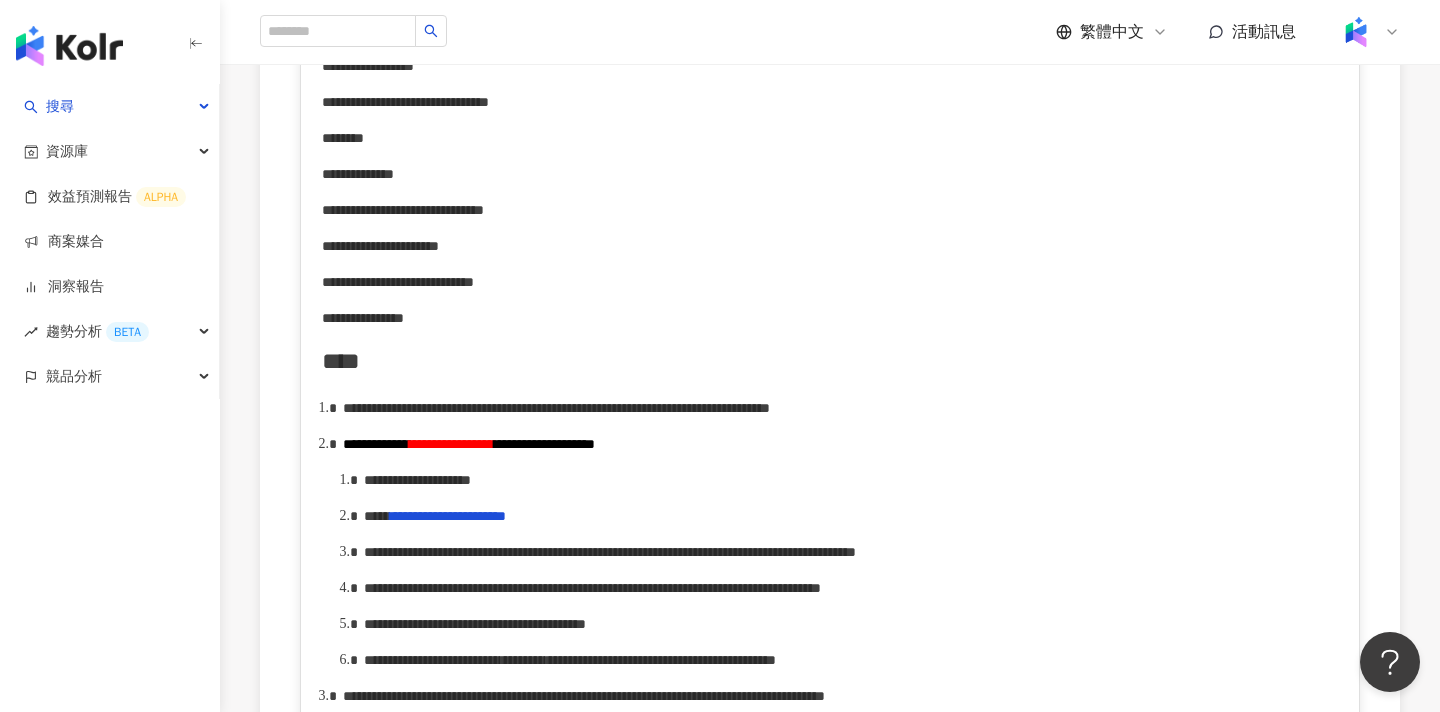 click on "**********" at bounding box center [403, 210] 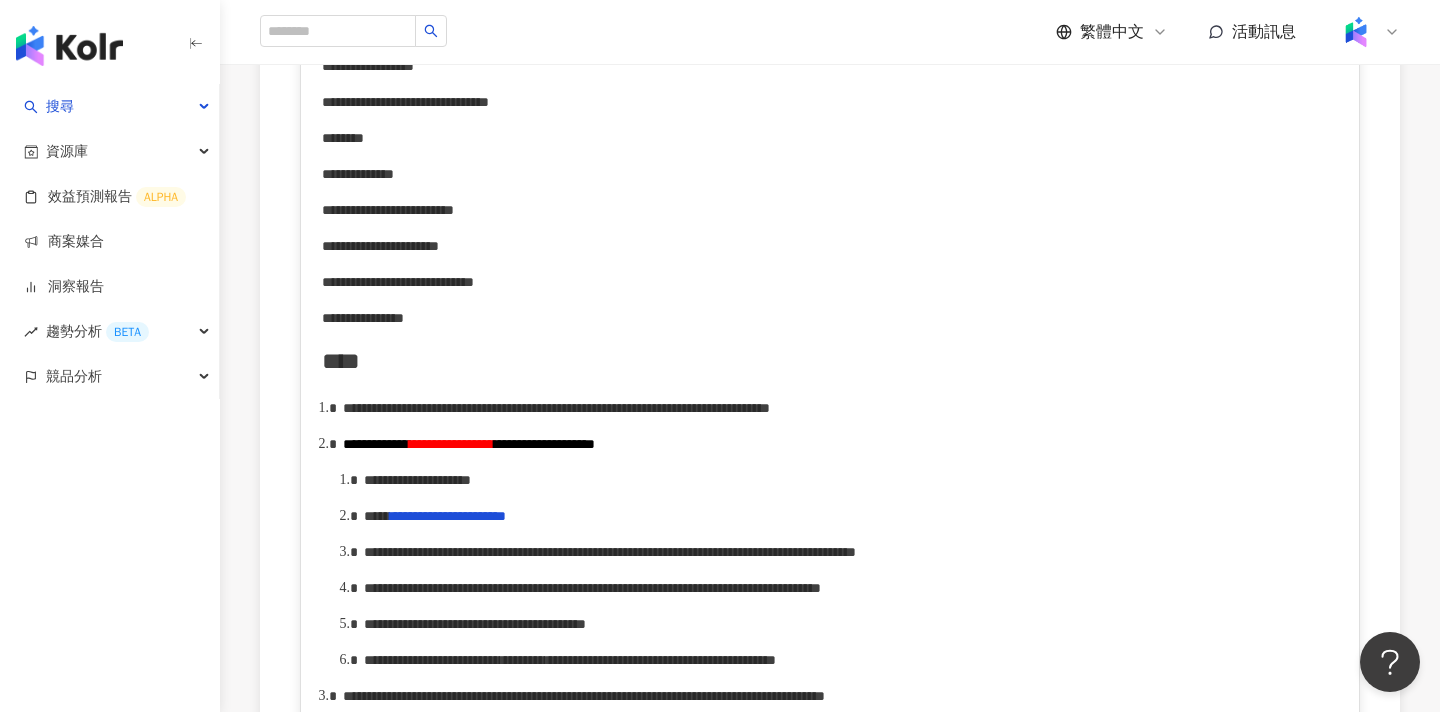 click on "**********" at bounding box center [388, 210] 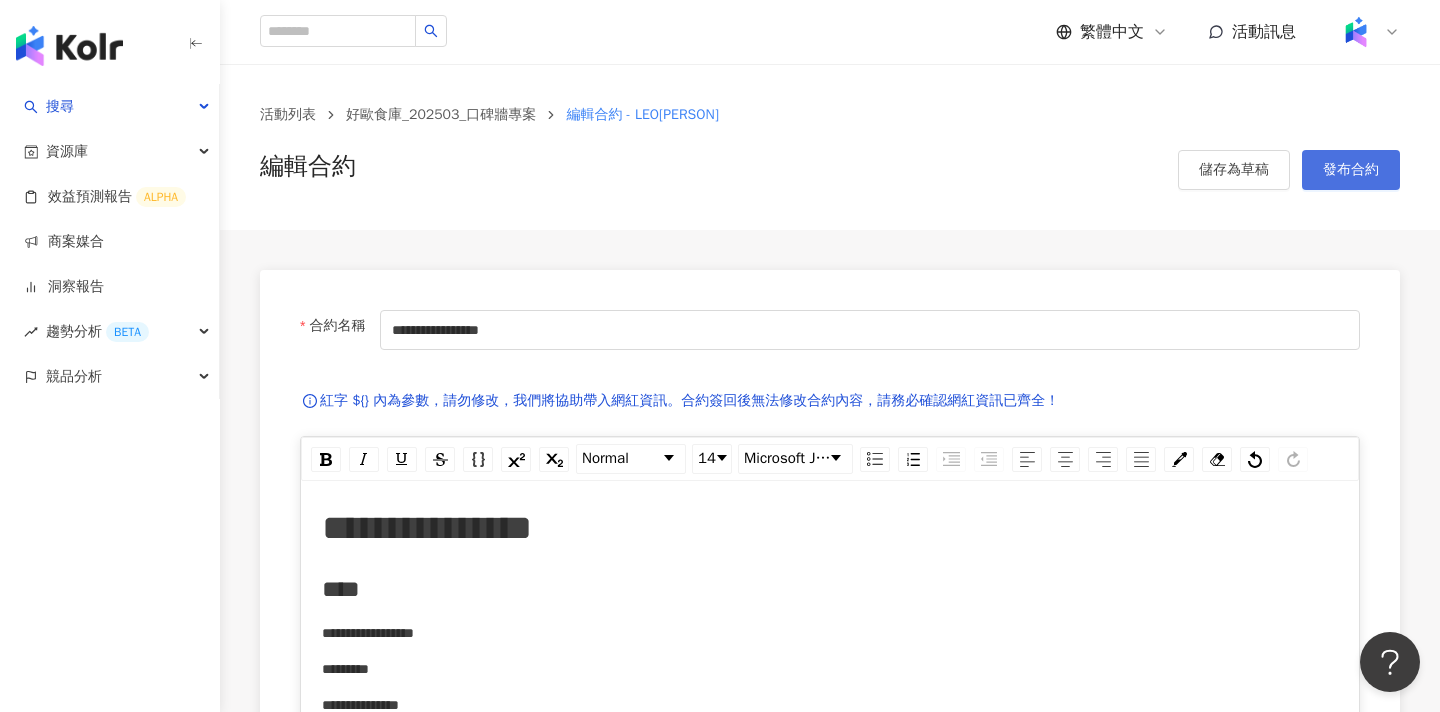 click on "發布合約" at bounding box center (1351, 170) 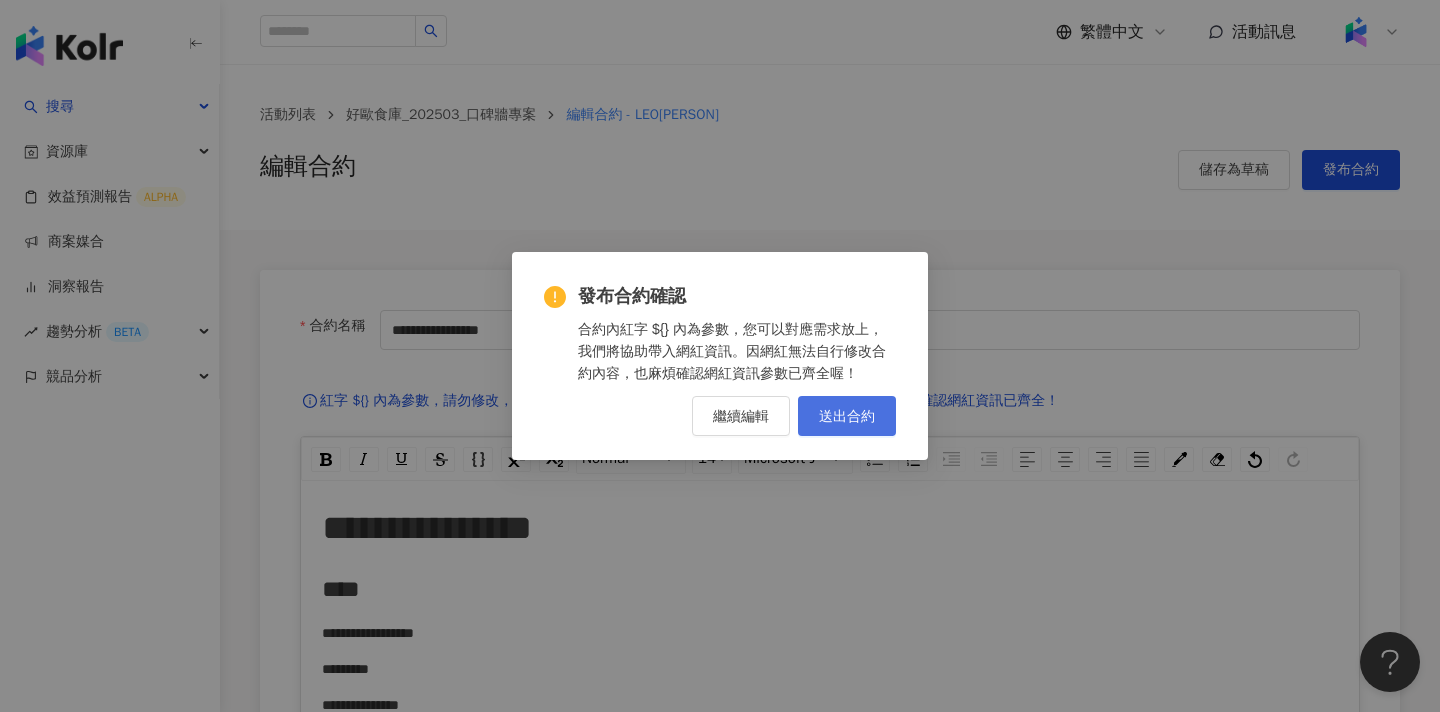 click on "送出合約" at bounding box center [847, 416] 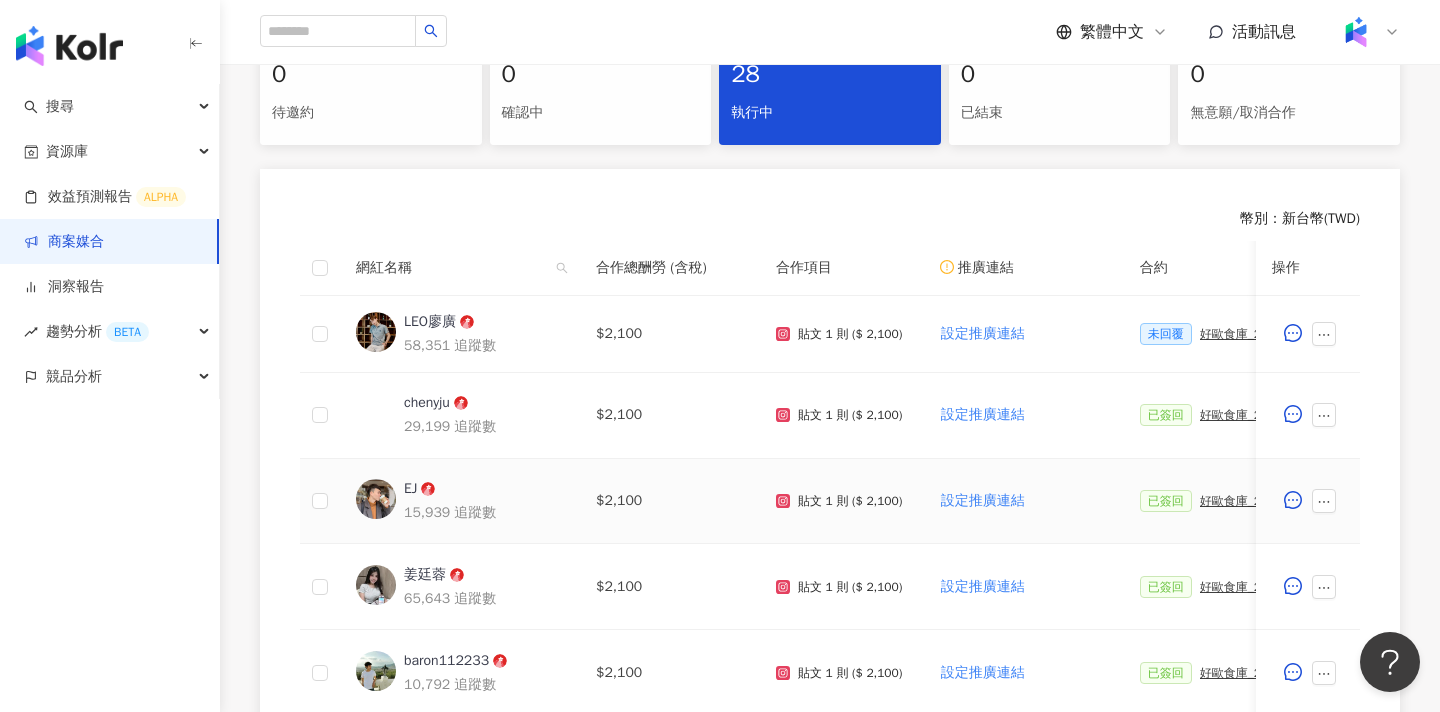 scroll, scrollTop: 552, scrollLeft: 0, axis: vertical 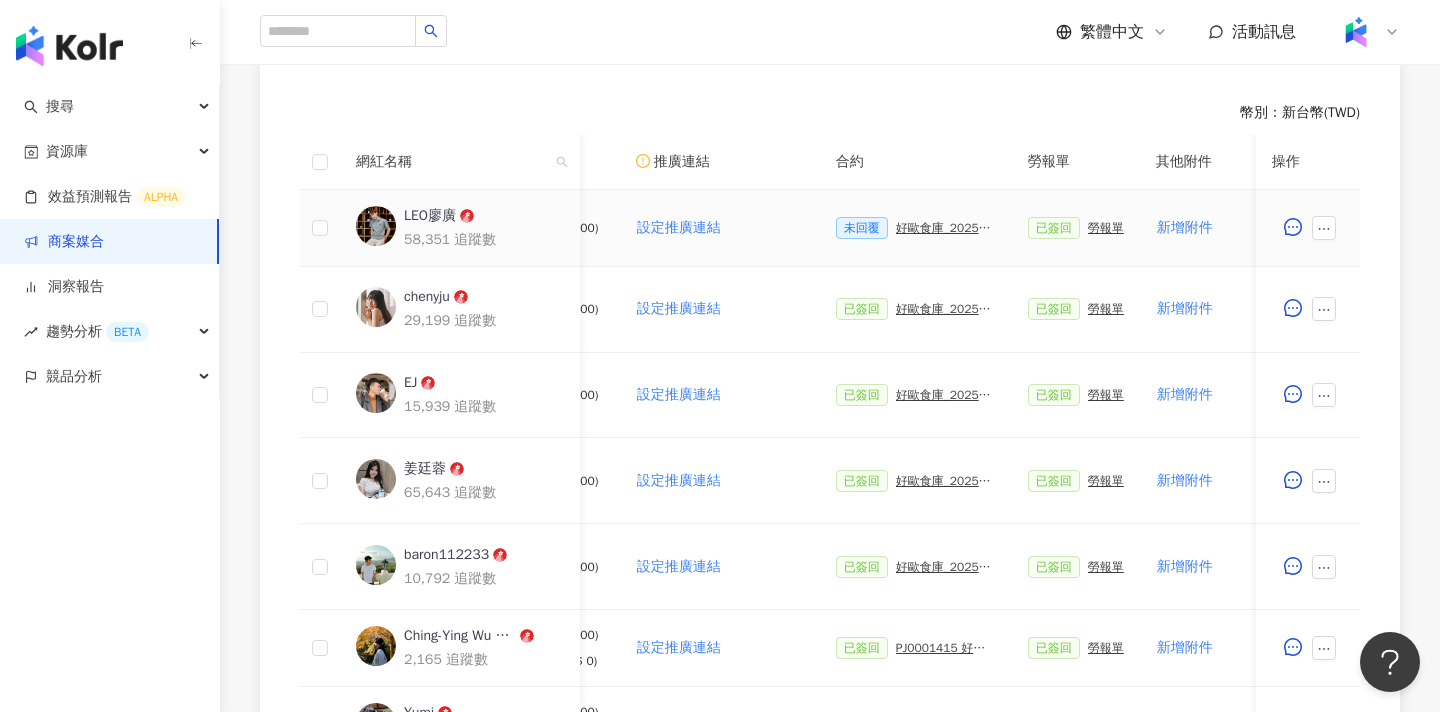 click on "好歐食庫_202503_口碑牆專案" at bounding box center [946, 228] 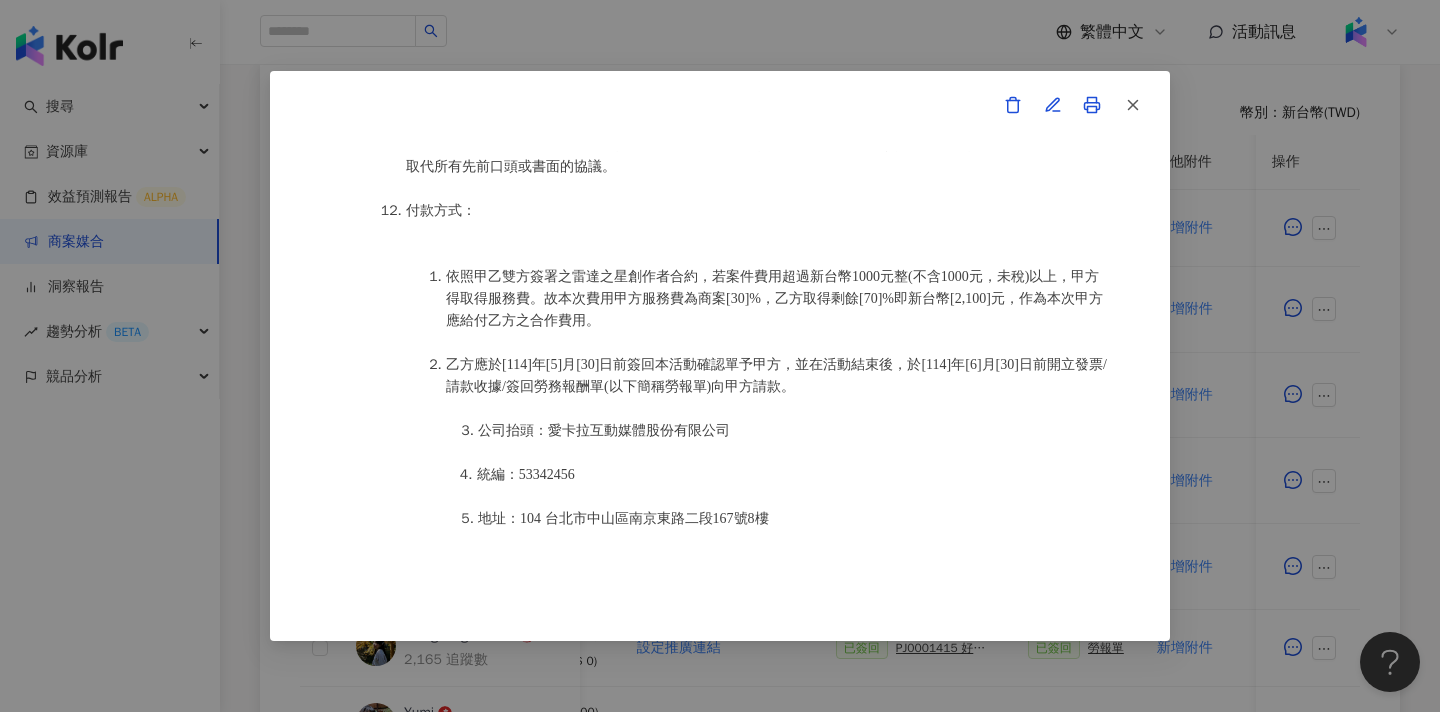 scroll, scrollTop: 2632, scrollLeft: 0, axis: vertical 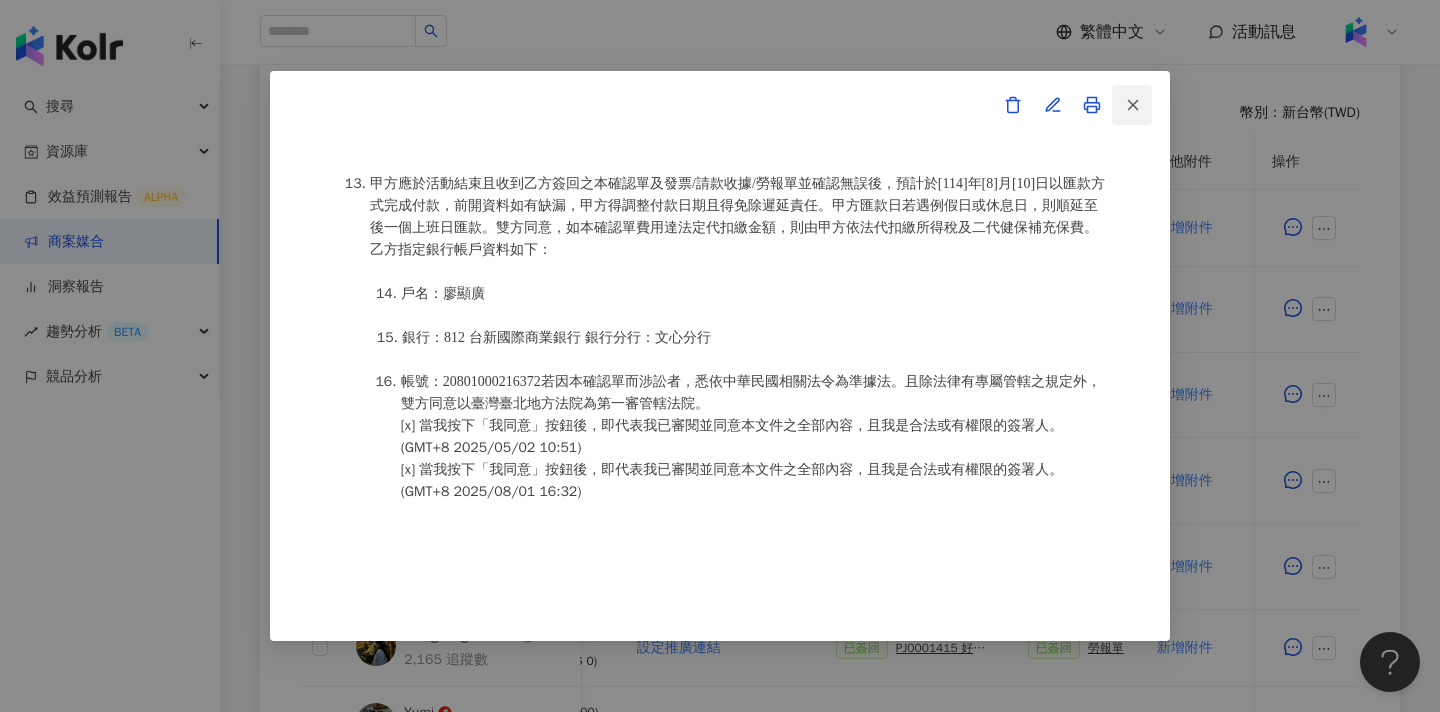 click 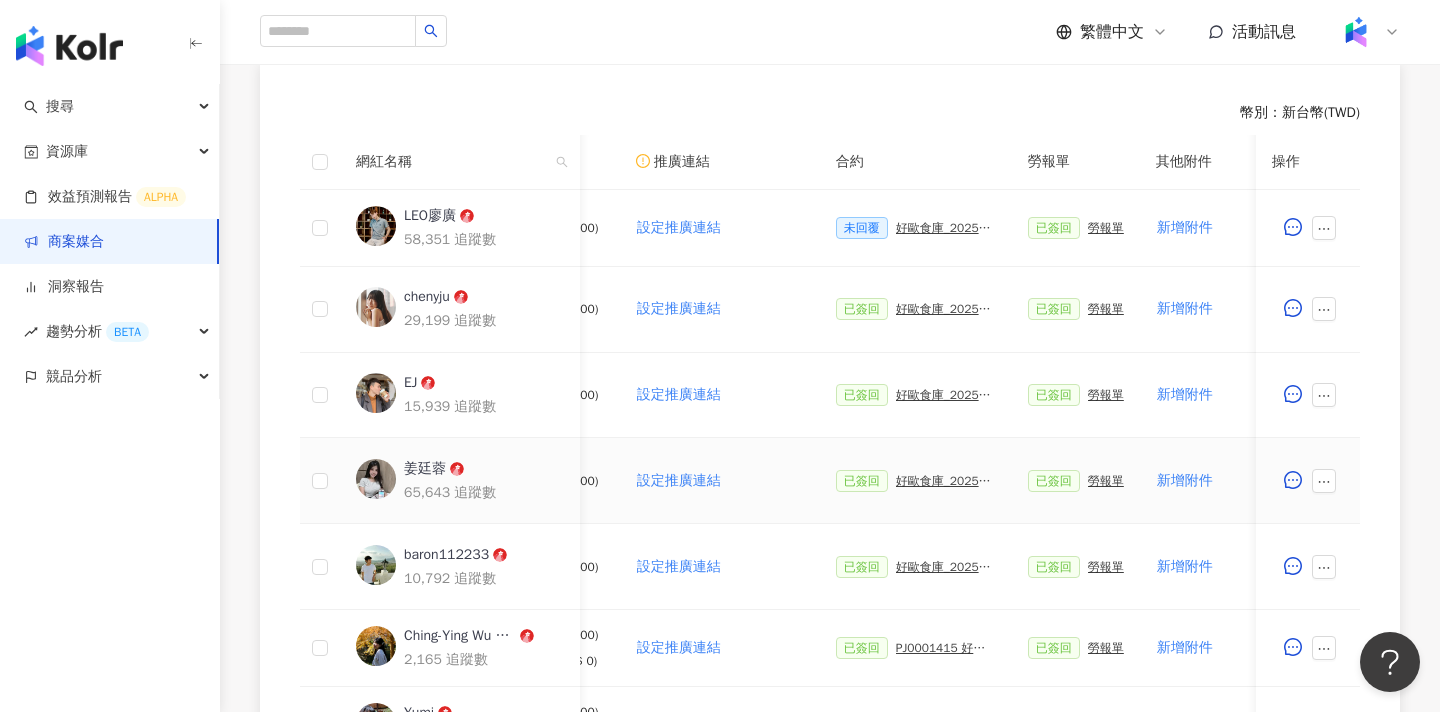 scroll, scrollTop: 667, scrollLeft: 0, axis: vertical 